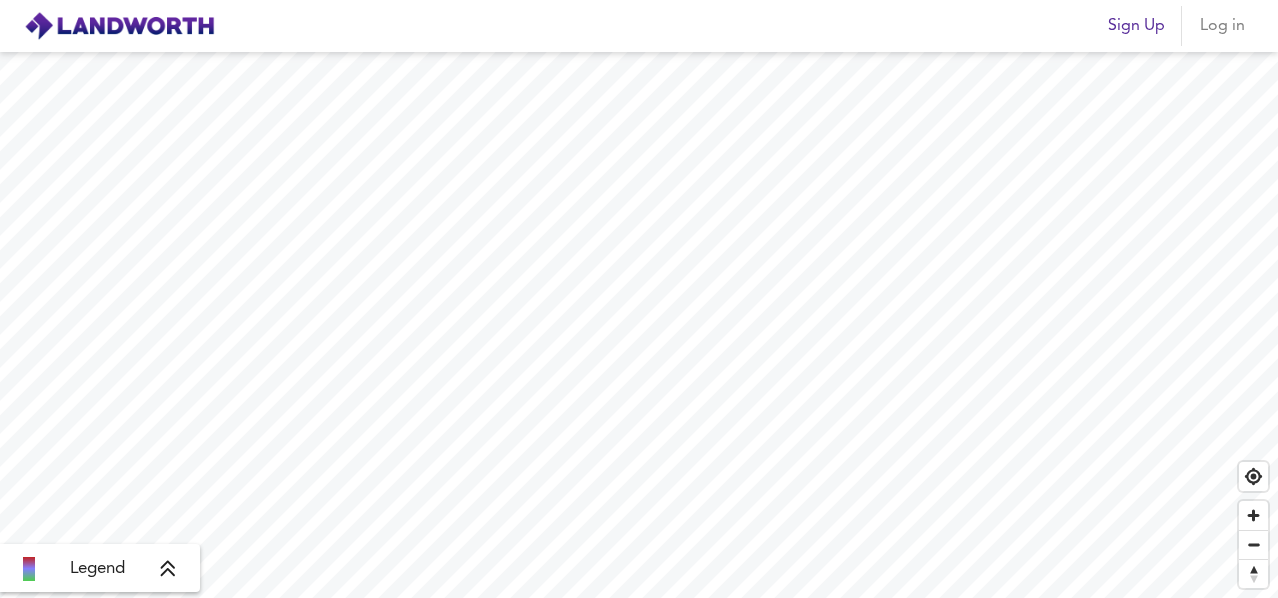 scroll, scrollTop: 0, scrollLeft: 0, axis: both 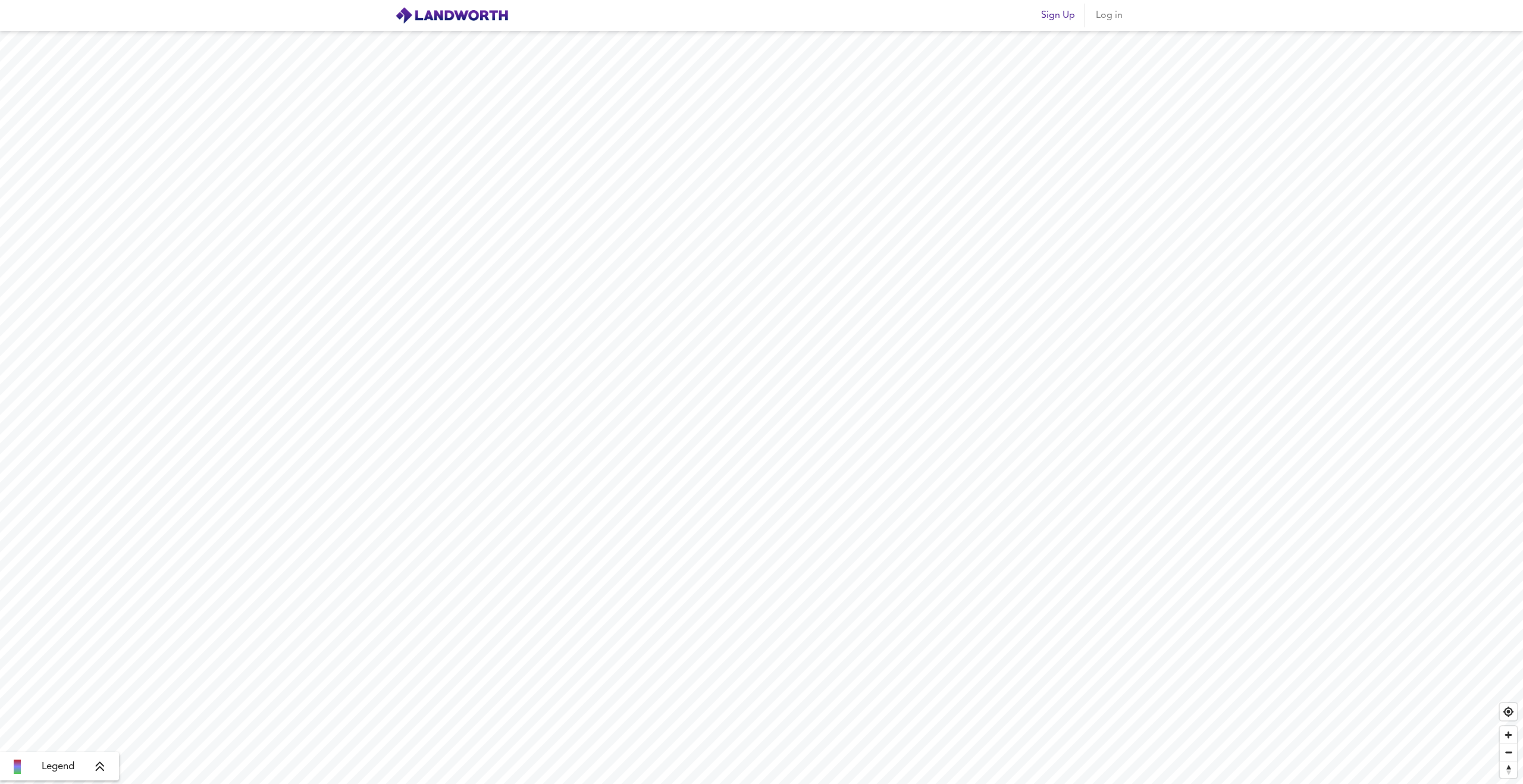 click at bounding box center [100, 767] 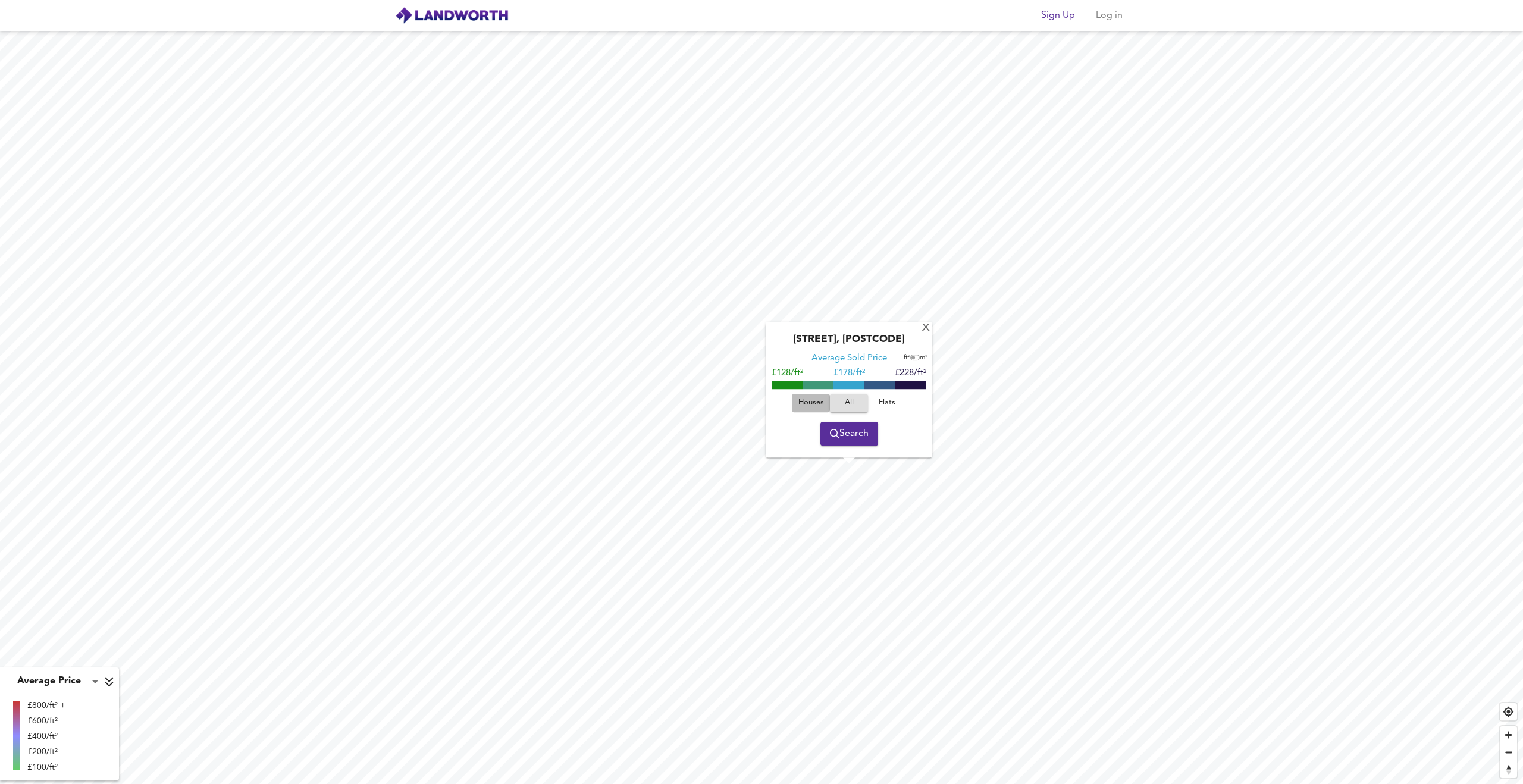 click on "Houses" at bounding box center (811, 403) 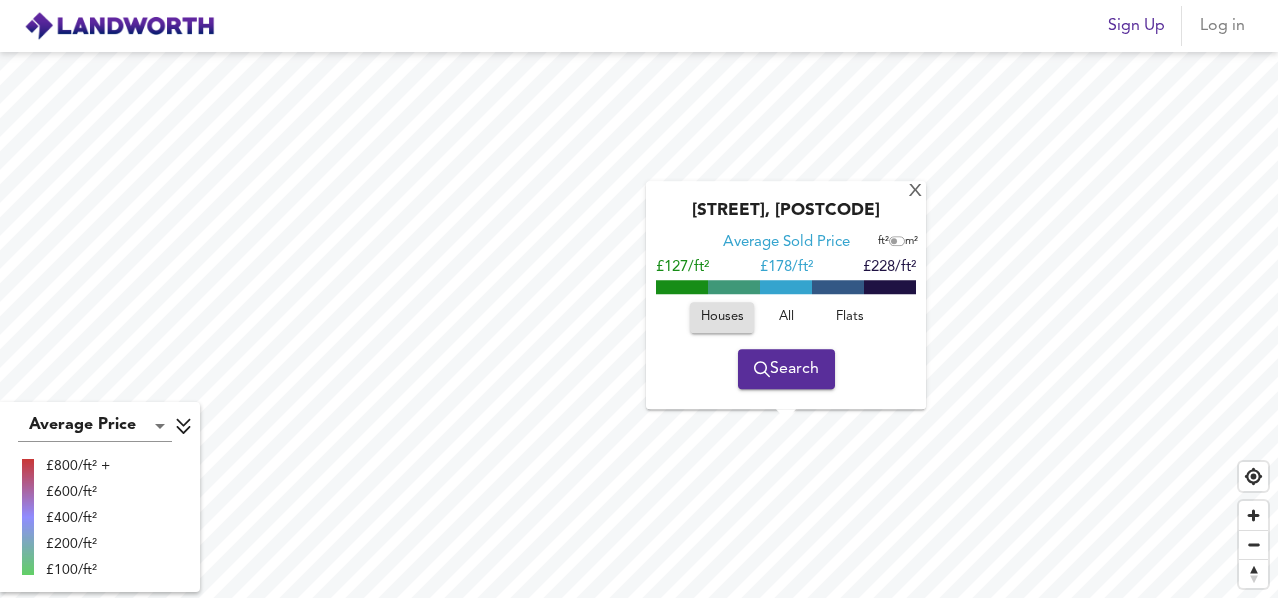 click on "Search" at bounding box center [786, 369] 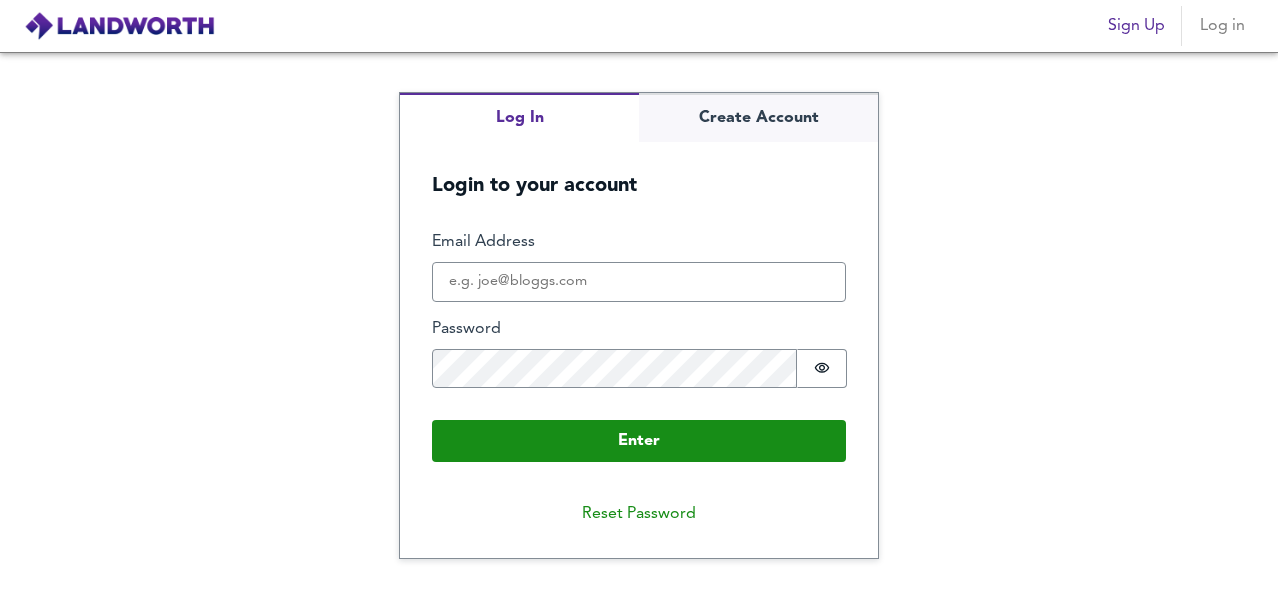click on "Log In Create Account Login to your account Enter Email Address Password Password is hidden Buffer Enter Reset Password" at bounding box center (639, 325) 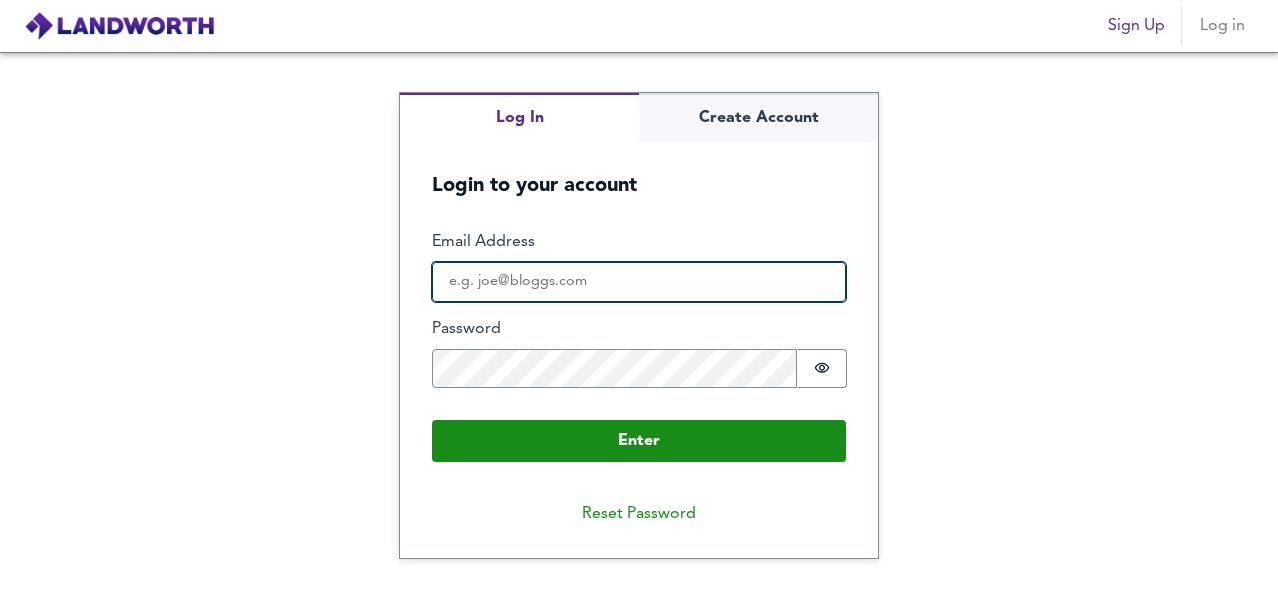 click on "Email Address" at bounding box center [639, 282] 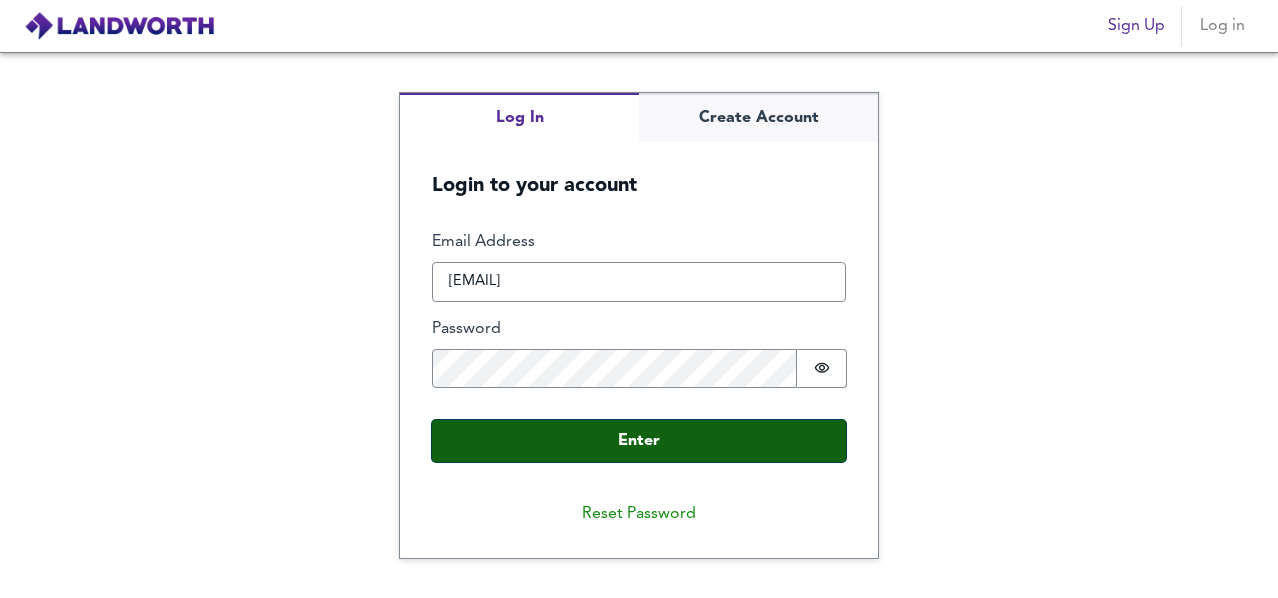 click on "Enter" at bounding box center (639, 441) 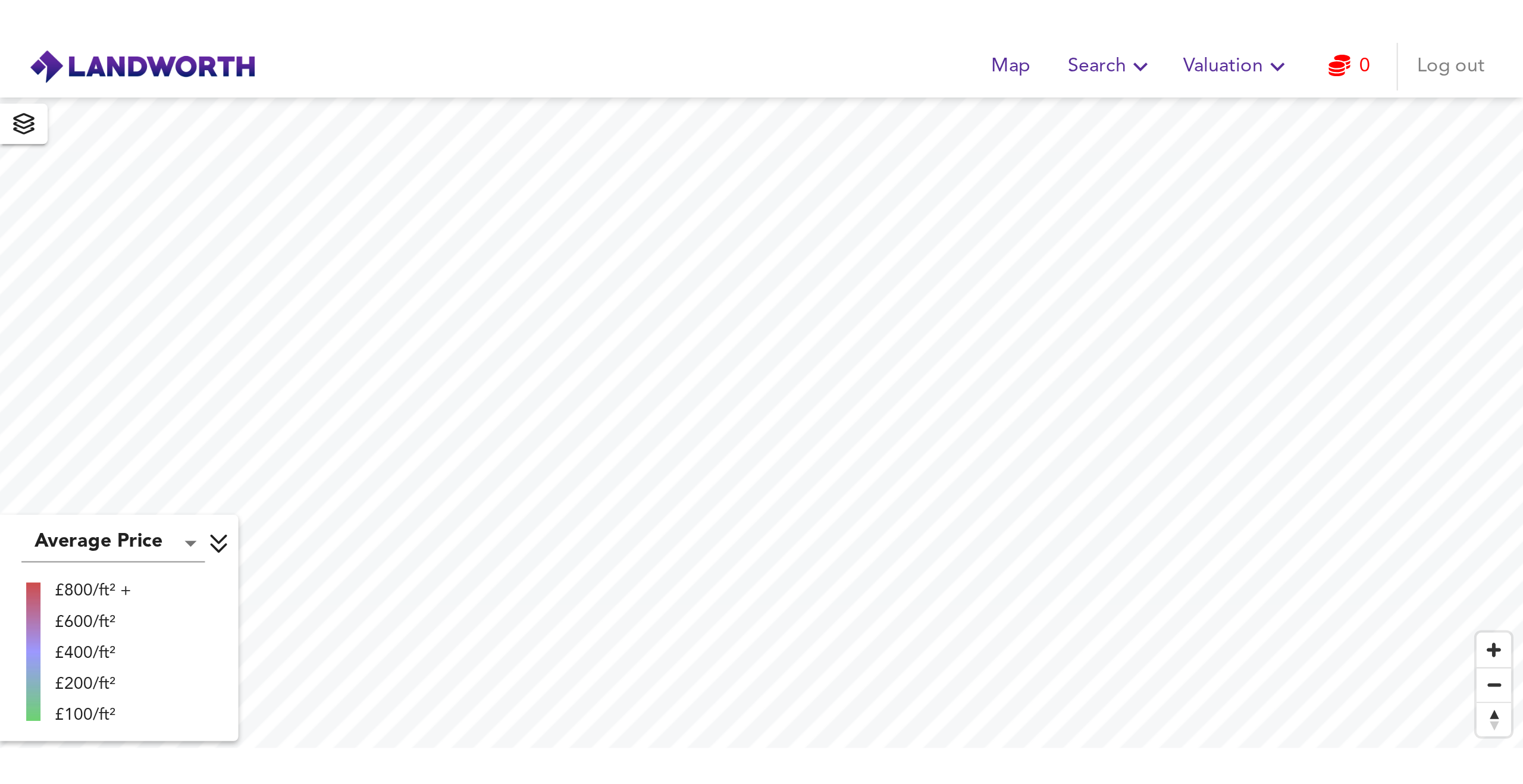 scroll, scrollTop: 0, scrollLeft: 0, axis: both 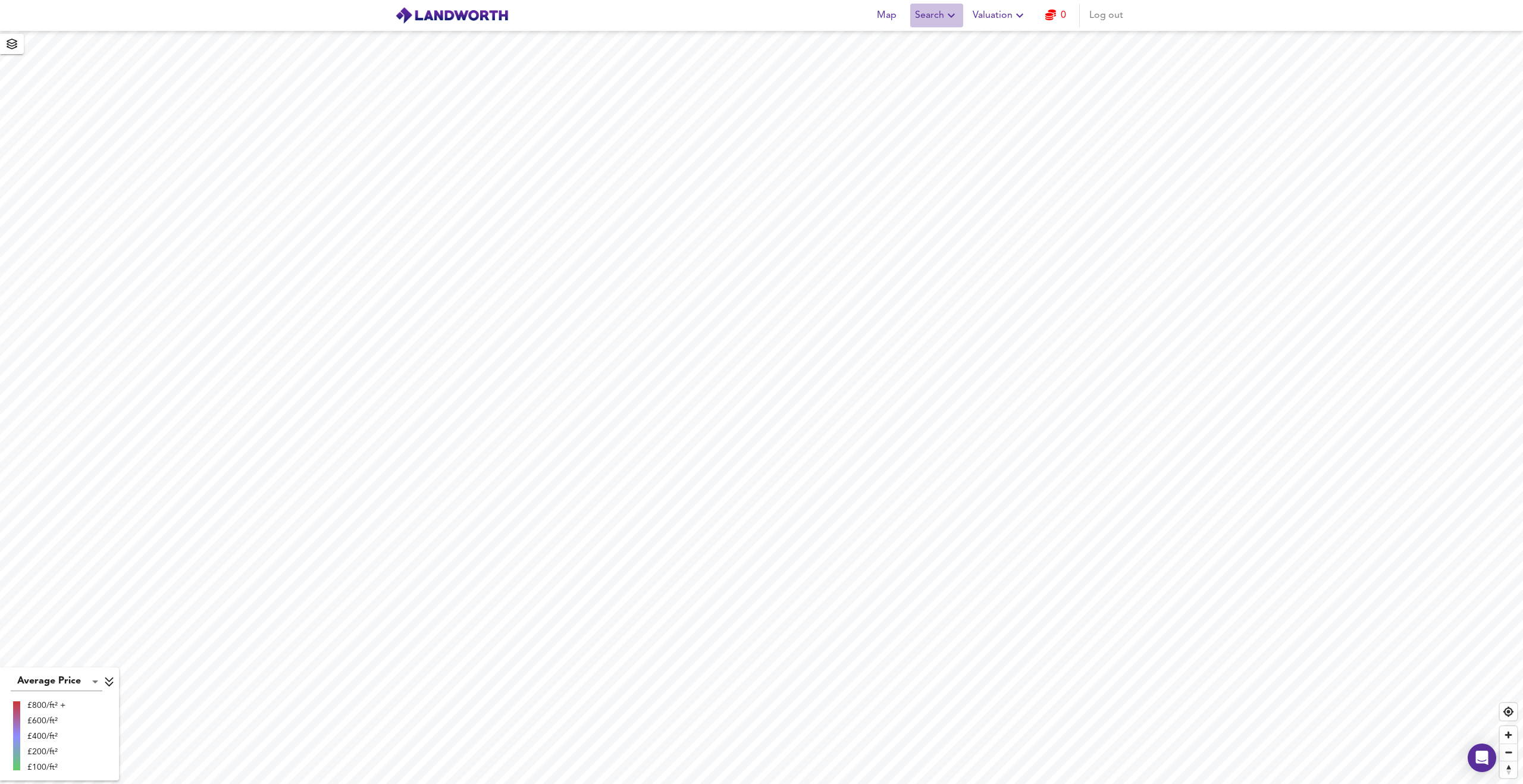 click at bounding box center (951, 15) 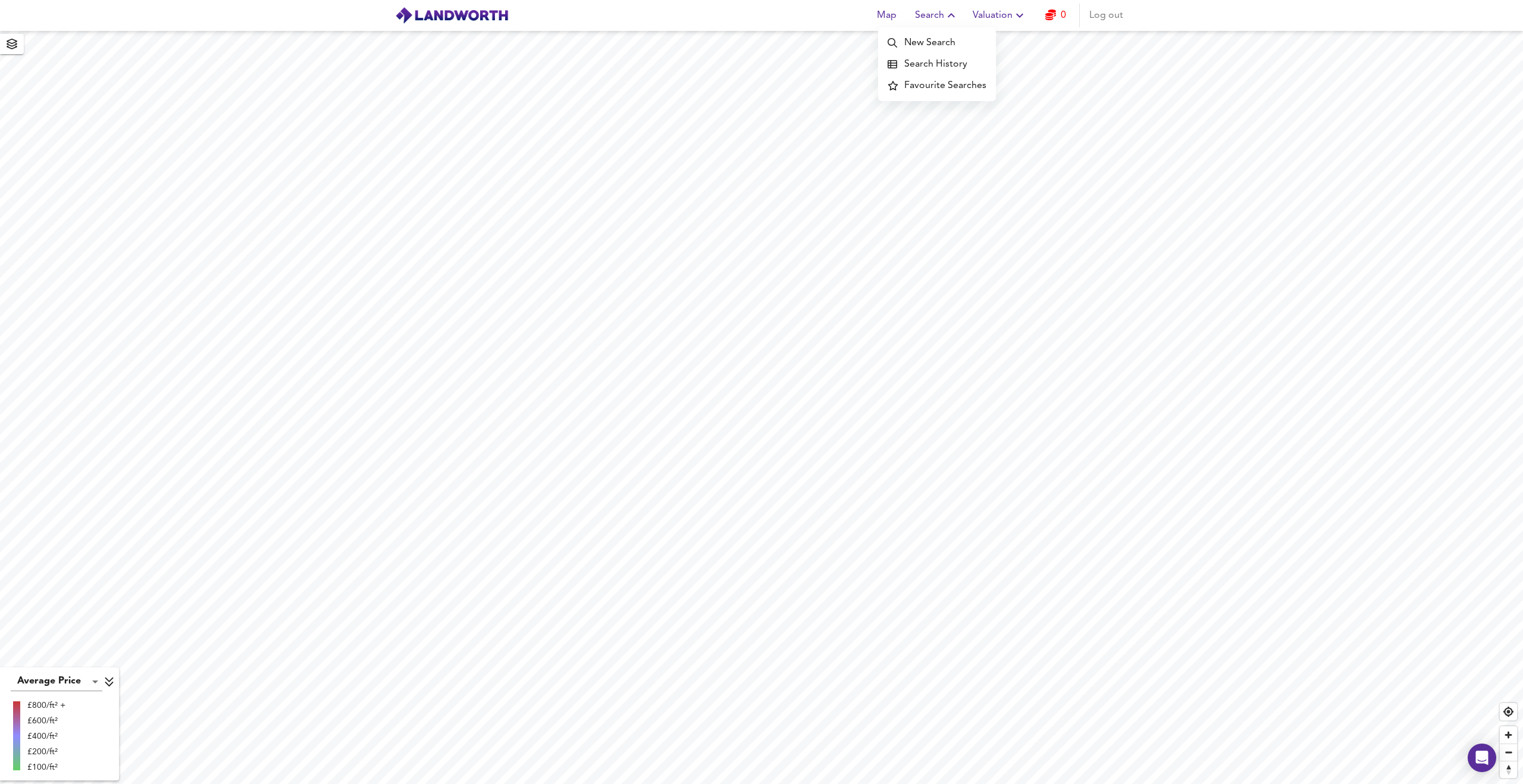 click on "New Search" at bounding box center (937, 43) 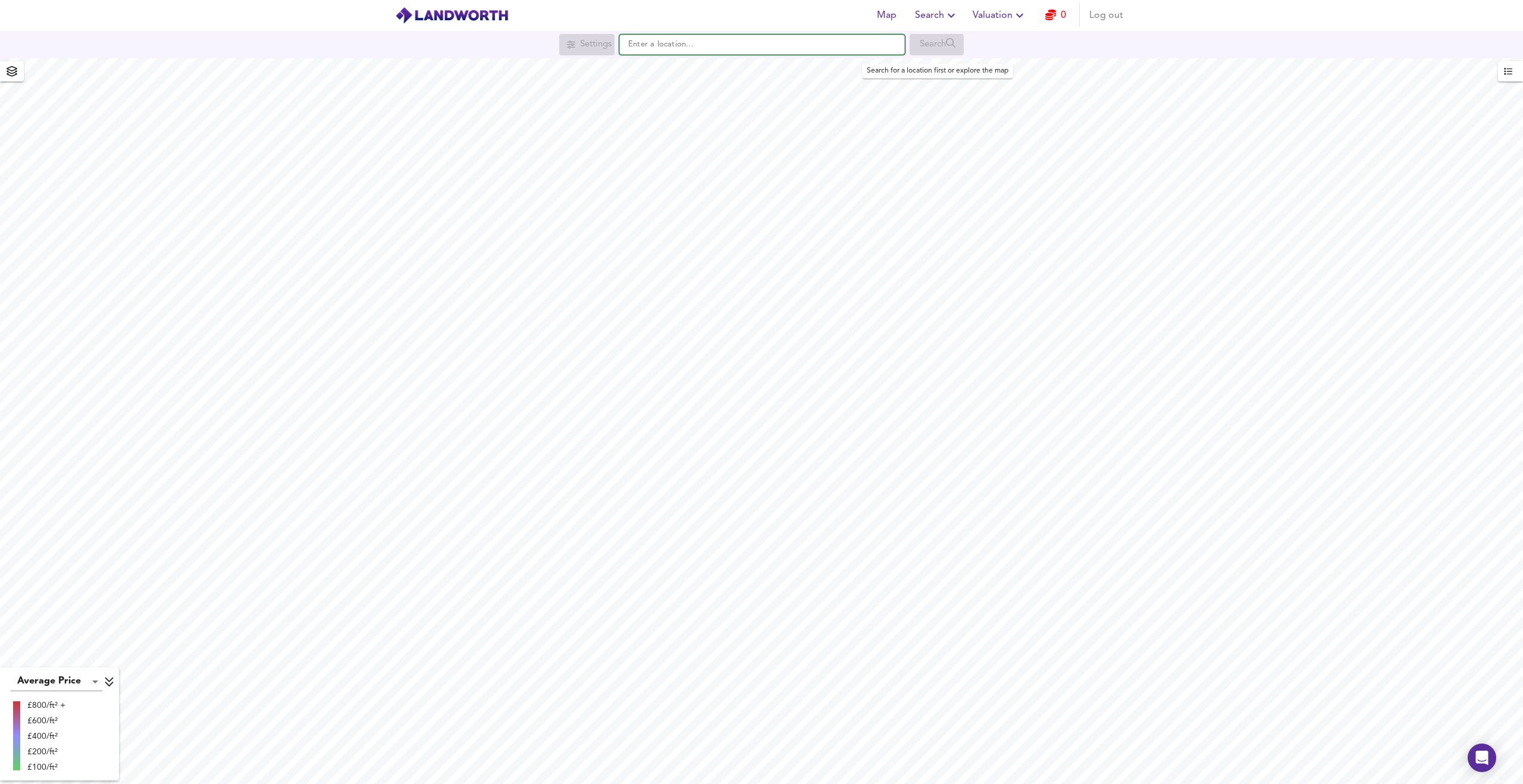 click at bounding box center (762, 45) 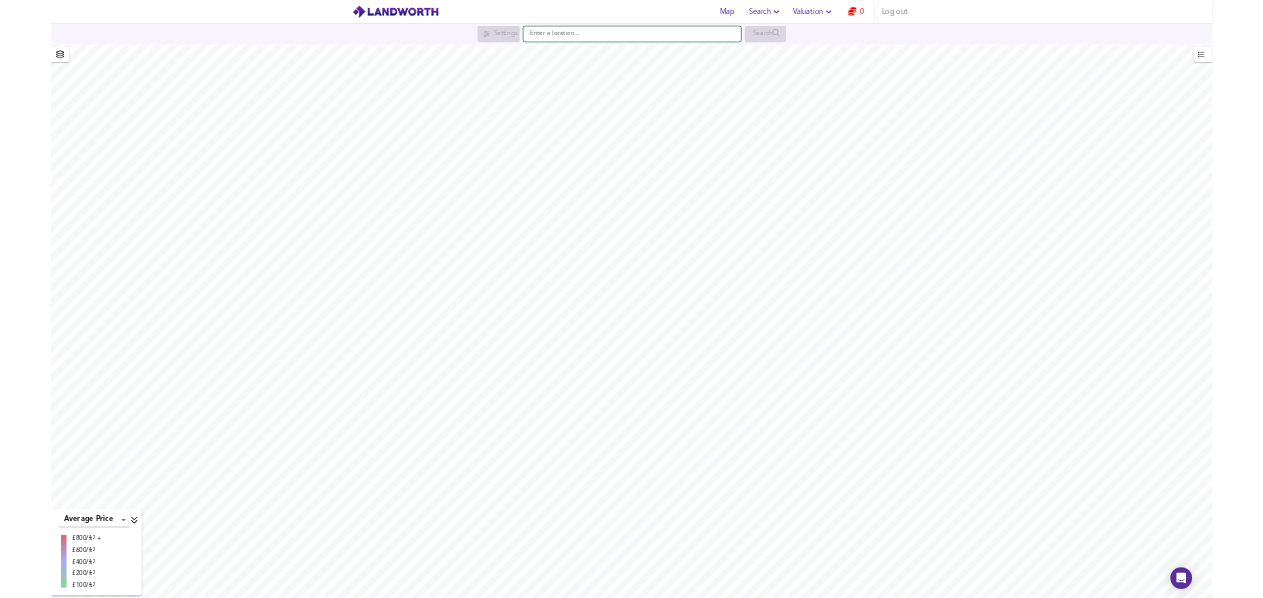 scroll, scrollTop: 0, scrollLeft: 0, axis: both 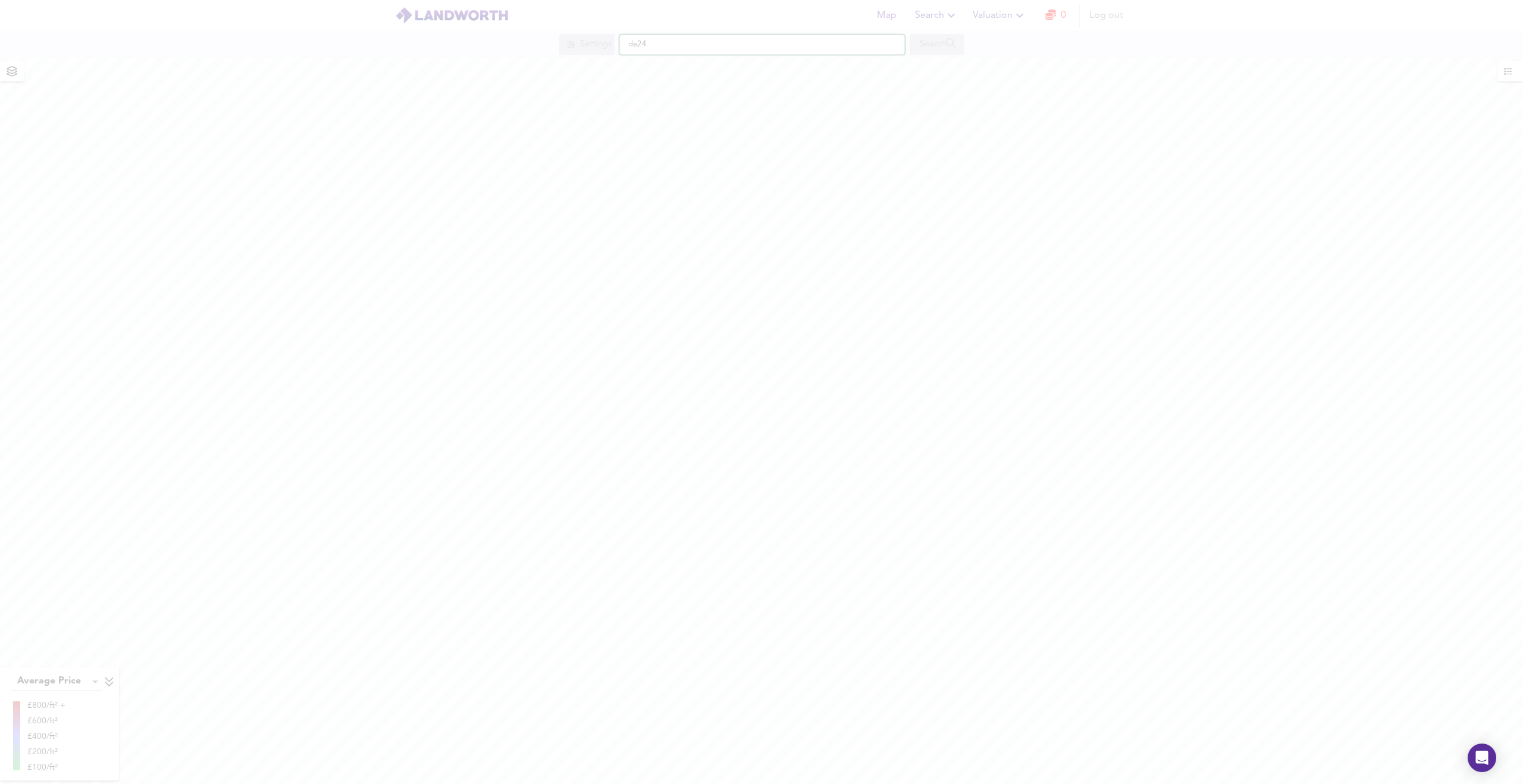 type on "de24" 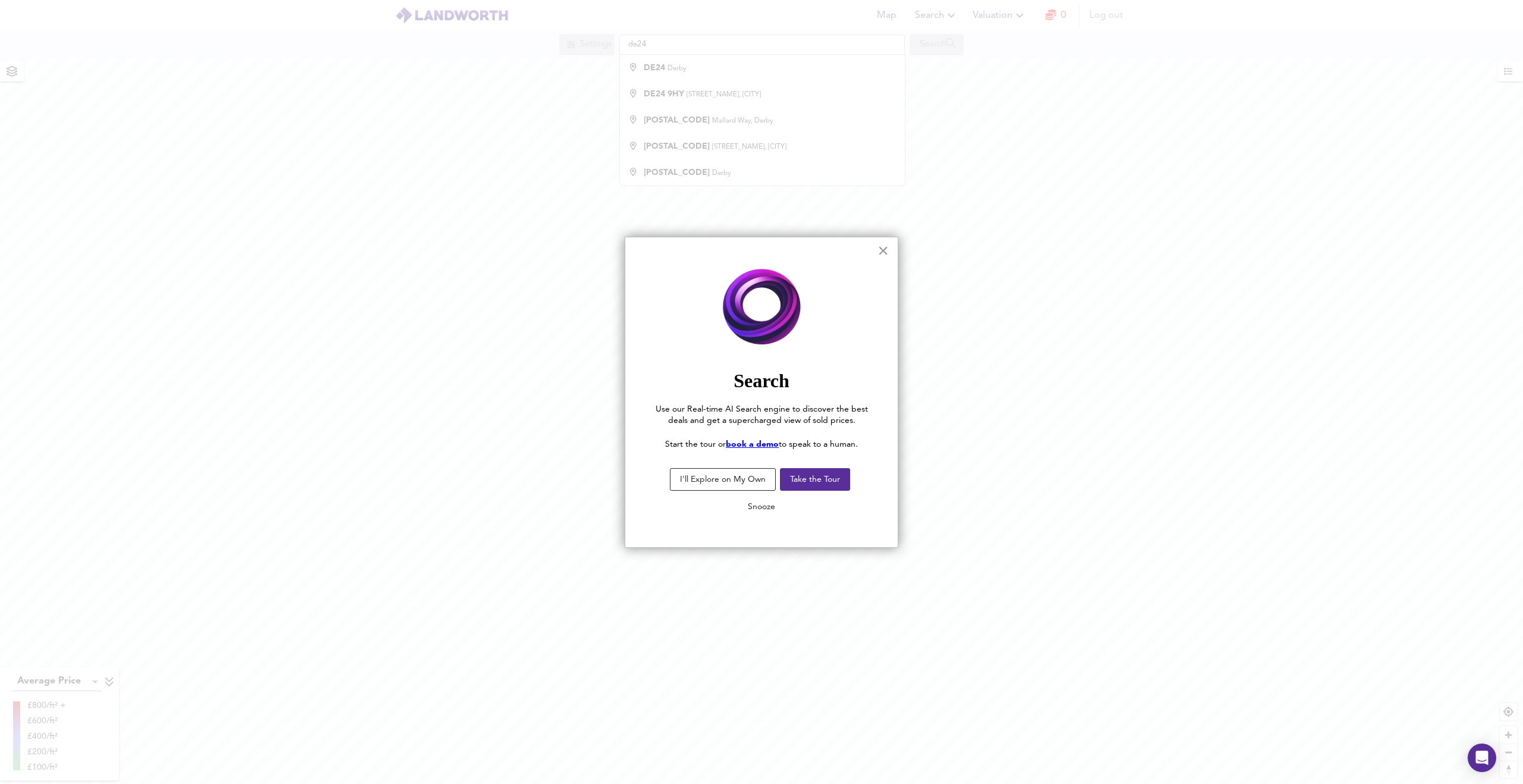 click on "Snooze" at bounding box center (762, 507) 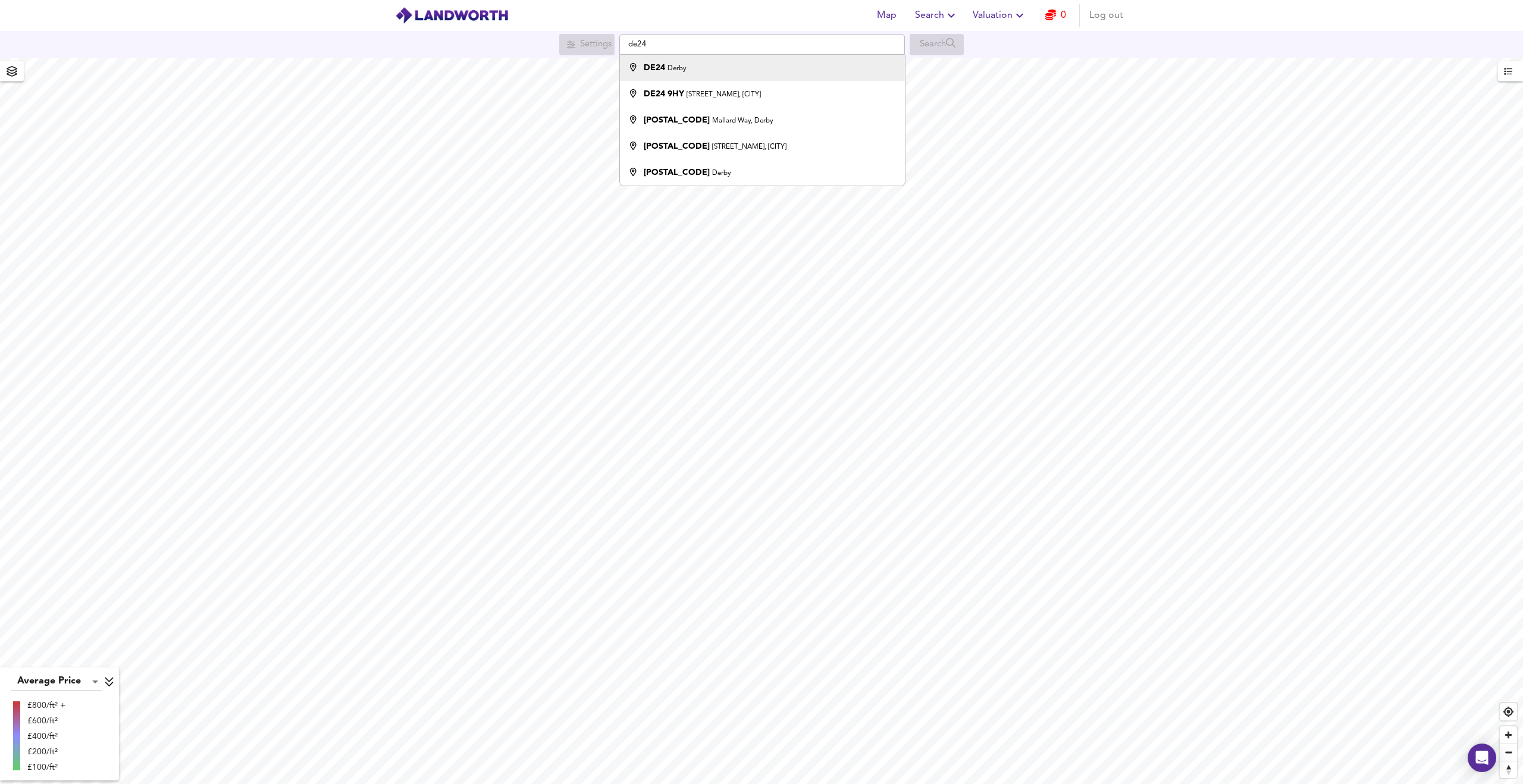 click on "Derby" at bounding box center (677, 68) 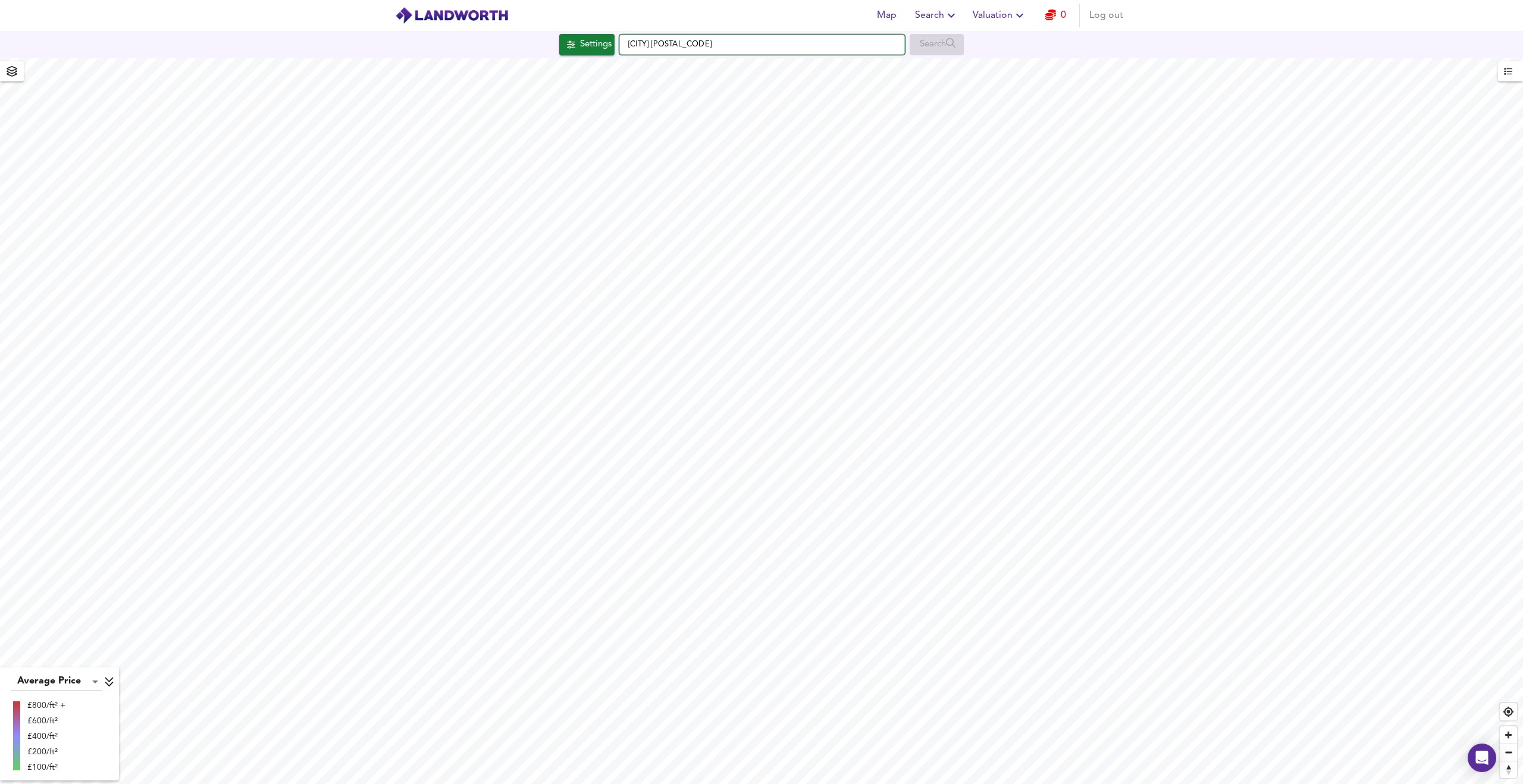 click on "[CITY] [POSTAL_CODE]" at bounding box center (762, 45) 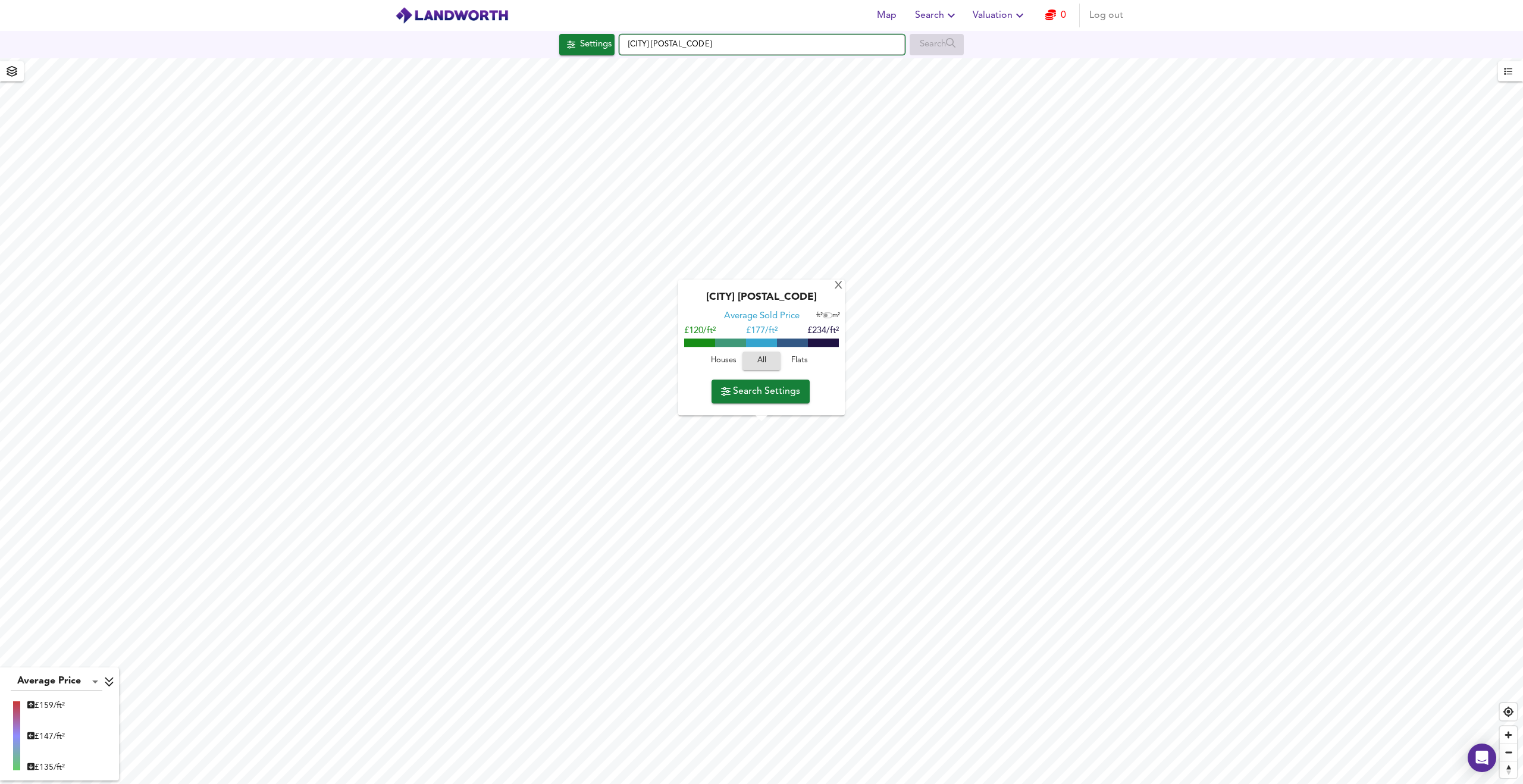 click on "[CITY] [POSTAL_CODE]" at bounding box center (762, 45) 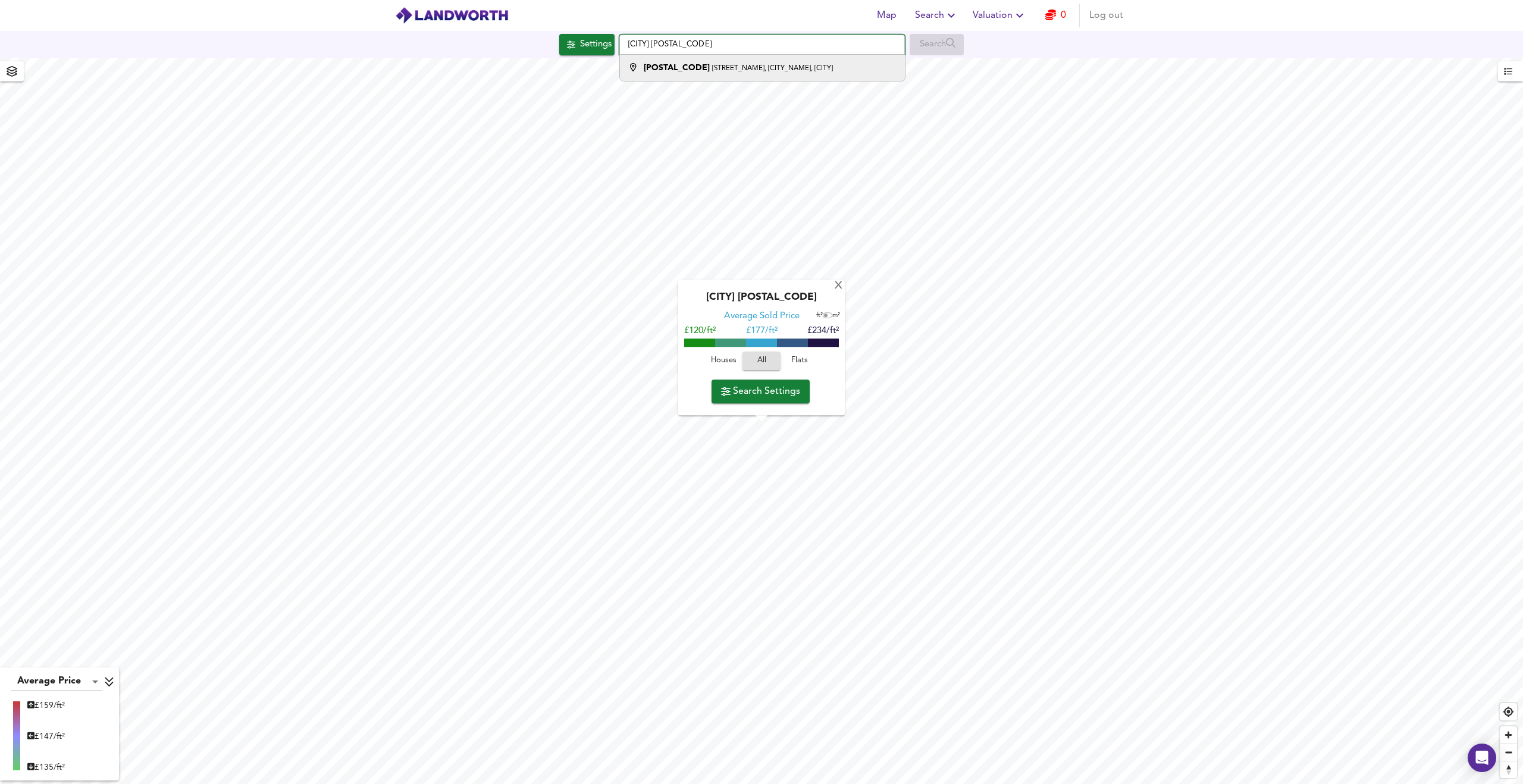 type on "[CITY] [POSTAL_CODE]" 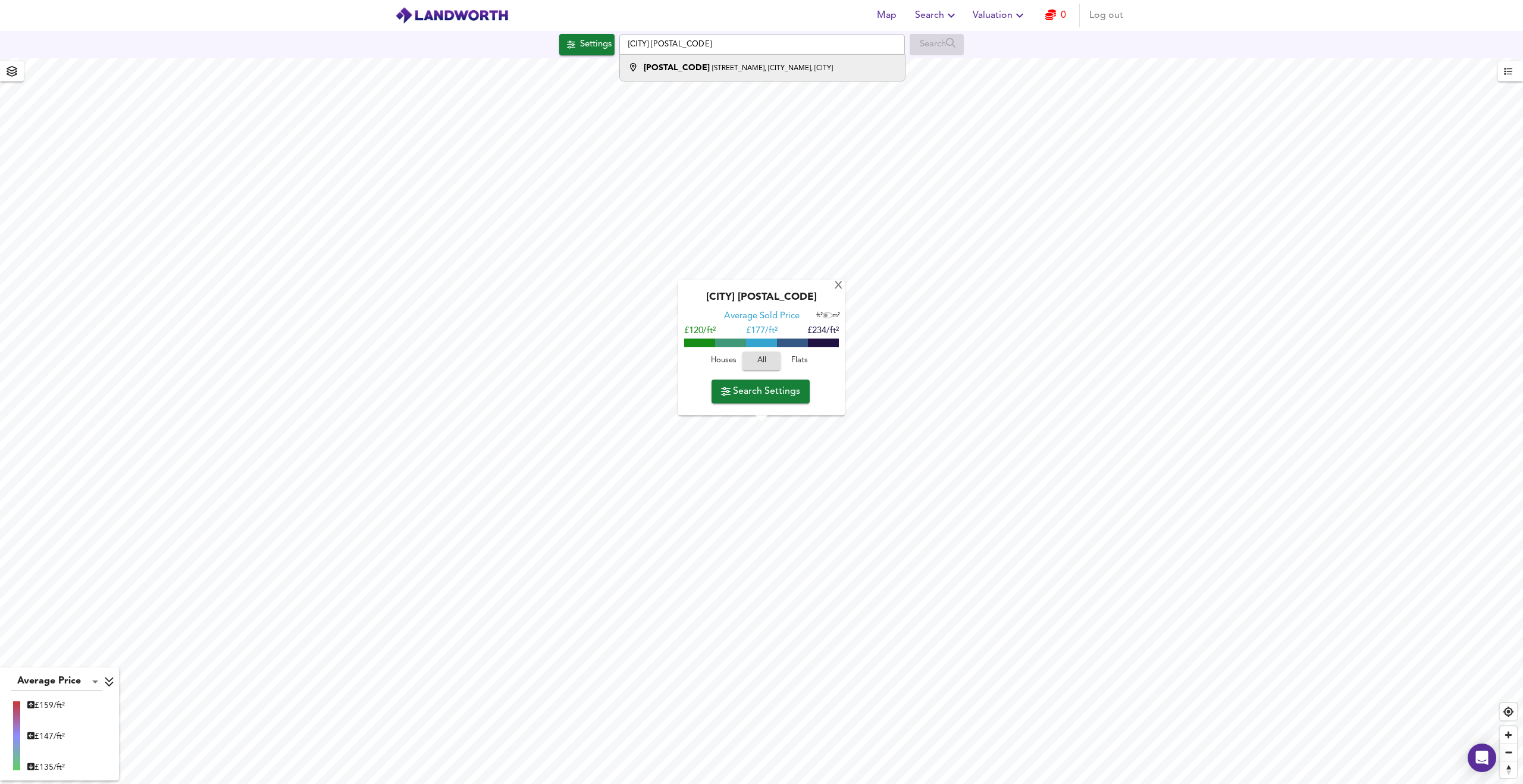 click on "[STREET_NAME], [CITY_NAME], [CITY]" at bounding box center (772, 68) 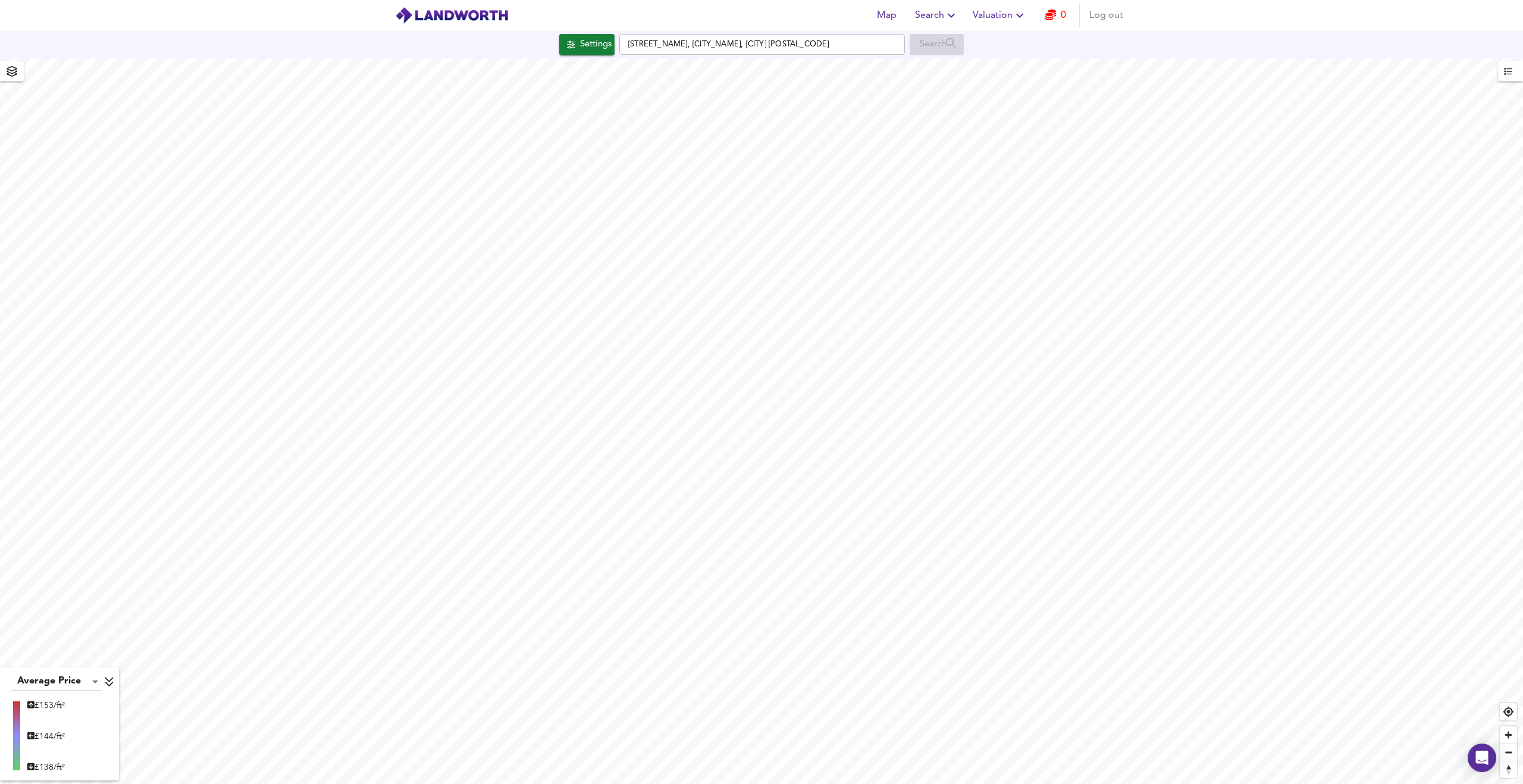 click on "Map Search Valuation    0 Log out        Settings     [STREET_NAME], [CITY_NAME], [CITY] [POSTAL_CODE]        Search                Average Price landworth  [PRICE]/ft²    [PRICE]/ft²    [PRICE]/ft²     UK Average Price   for [MONTH] [YEAR] [PRICE] / ft²      +[PERCENTAGE]% Source:   Land Registry Data - [MONTH] [YEAR] England & Wales - Average £/ ft²  History England & Wales - Total Quarterly Sales History X Map Settings Basemap          Default hybrid Heatmap          Average Price landworth 2D   View Dynamic Heatmap   On Show Postcodes Show Boroughs 2D 3D Find Me X Property Search Radius   [DISTANCE] [NUMBER] Sales Rentals Planning    Live Market Listings   Rightmove Off   On     Sold Property Prices   HM Land Registry Off   On     Room Rentals & Flatshares   SpareRoom   BETA Off   On     Planning Applications Local Authorities Off   On  Run Search   Please enable at least one data source to run a search" at bounding box center [762, 392] 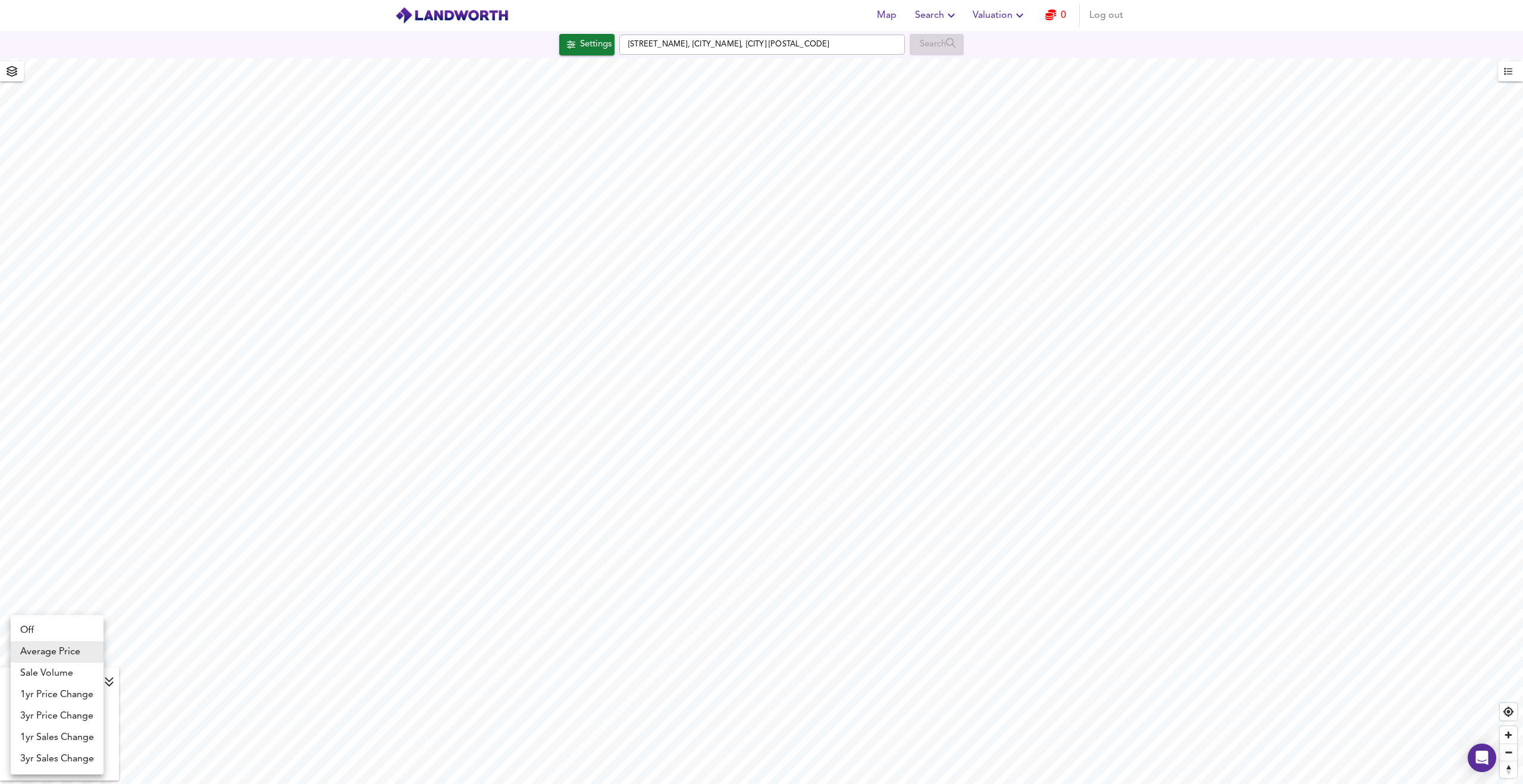 click on "Average Price" at bounding box center (57, 652) 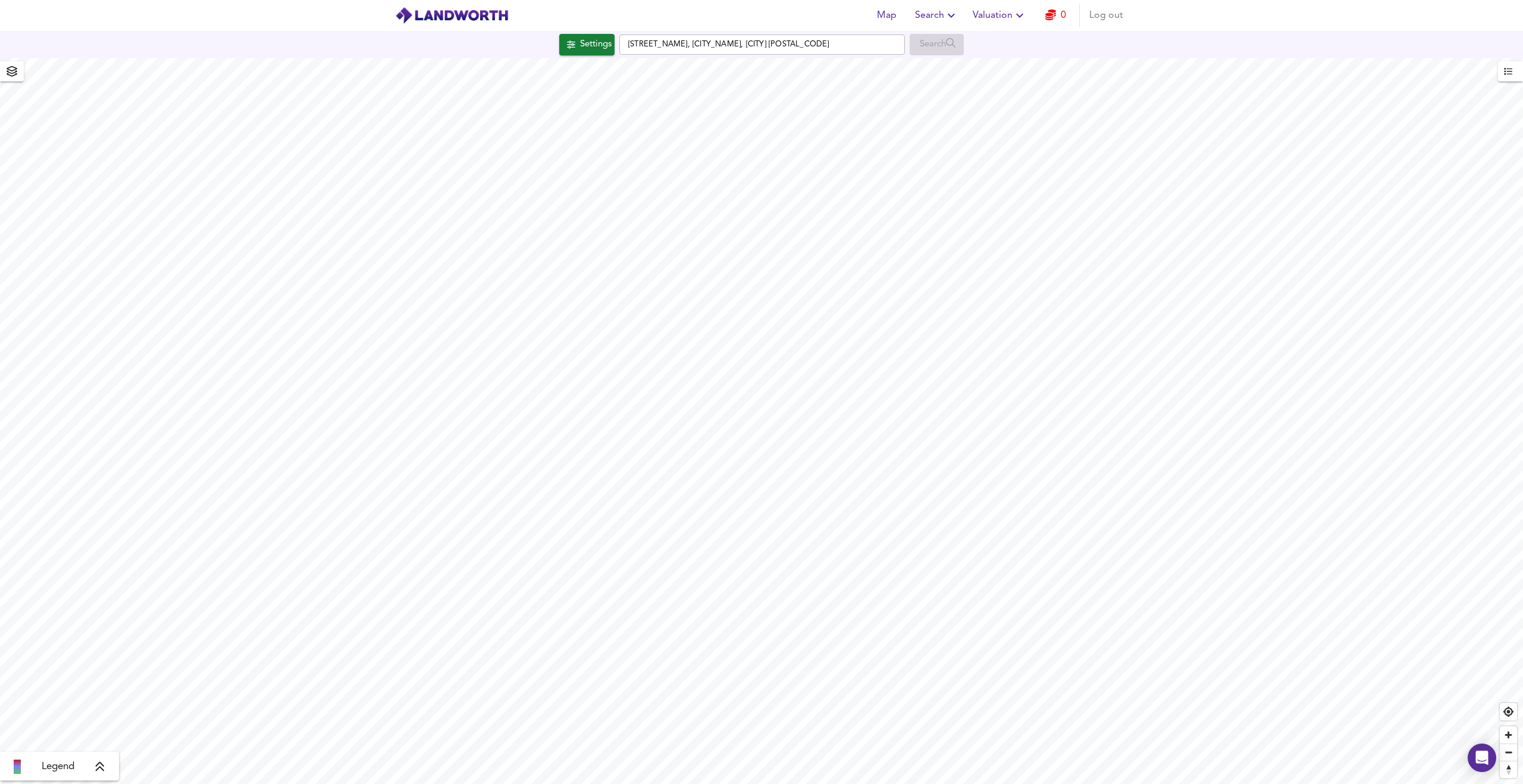 click at bounding box center (100, 767) 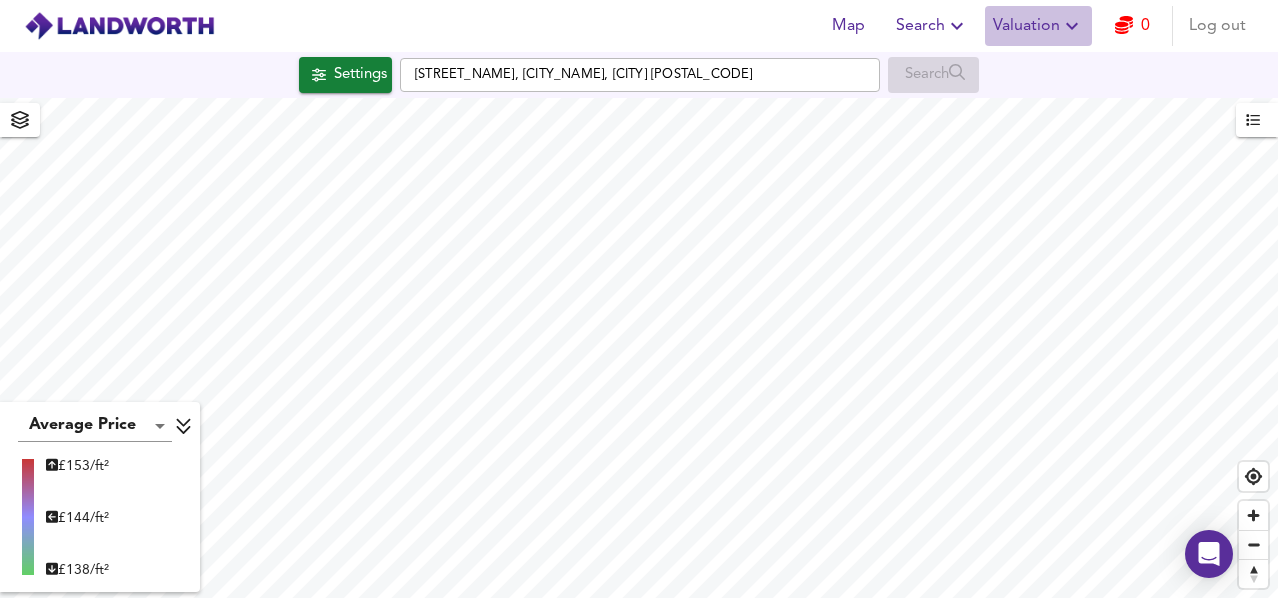 click on "Valuation" at bounding box center (932, 26) 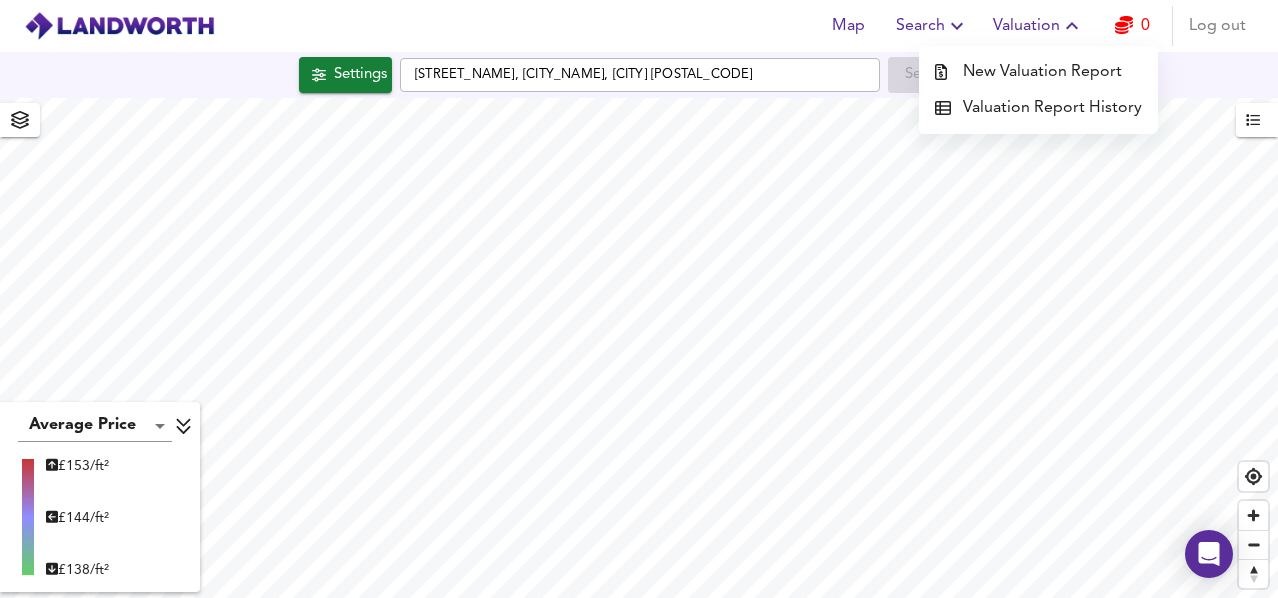 click on "New Valuation Report" at bounding box center [1038, 72] 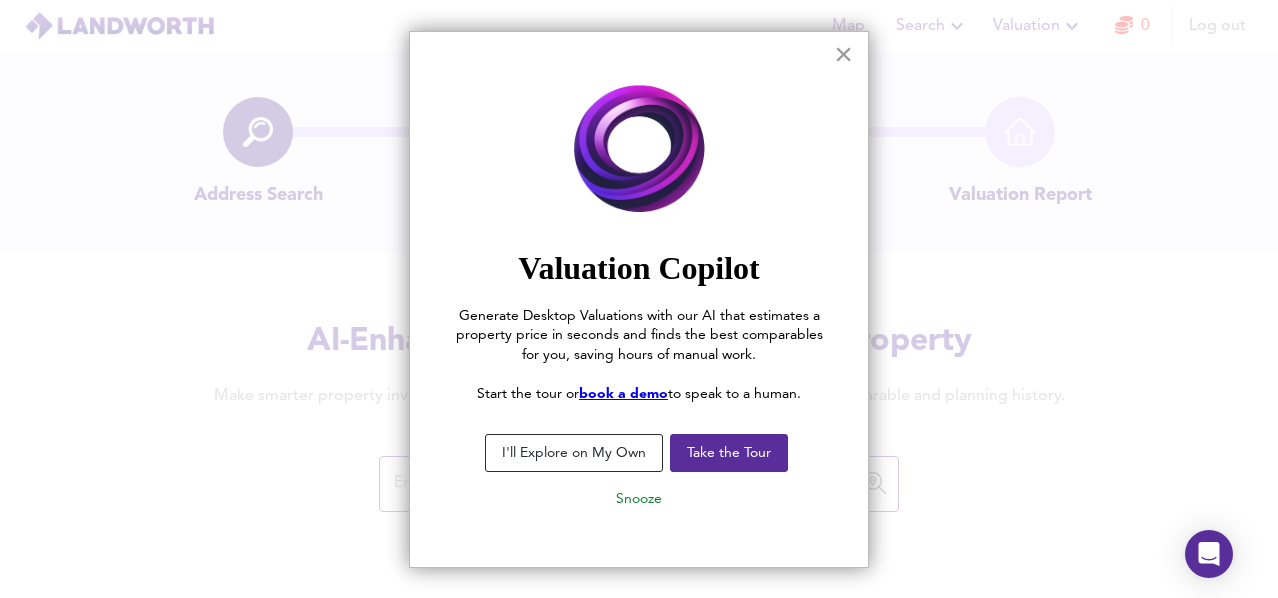 click on "×" at bounding box center [843, 54] 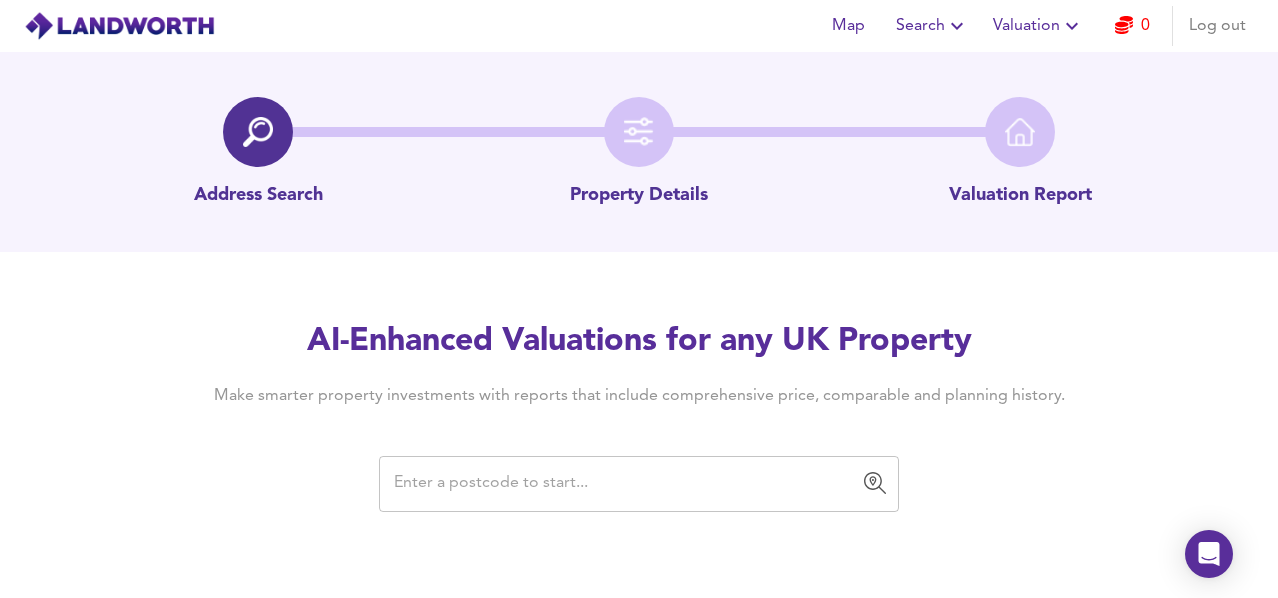 click at bounding box center [624, 484] 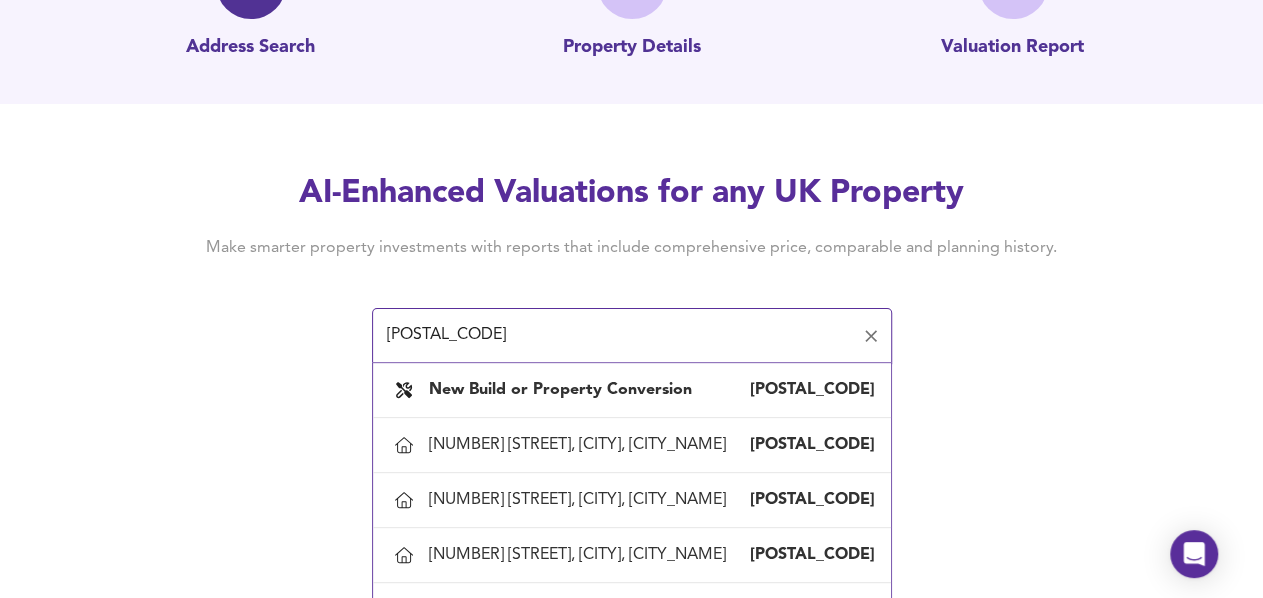 scroll, scrollTop: 151, scrollLeft: 0, axis: vertical 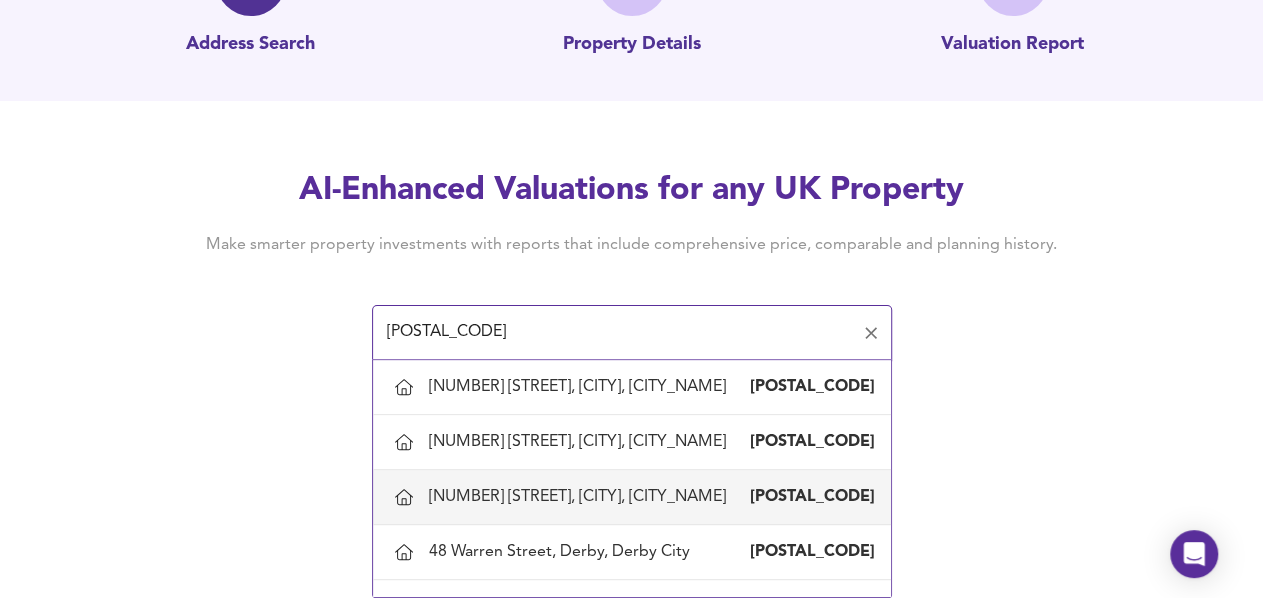 click on "[NUMBER] [STREET], [CITY], [CITY_NAME]" at bounding box center [581, 497] 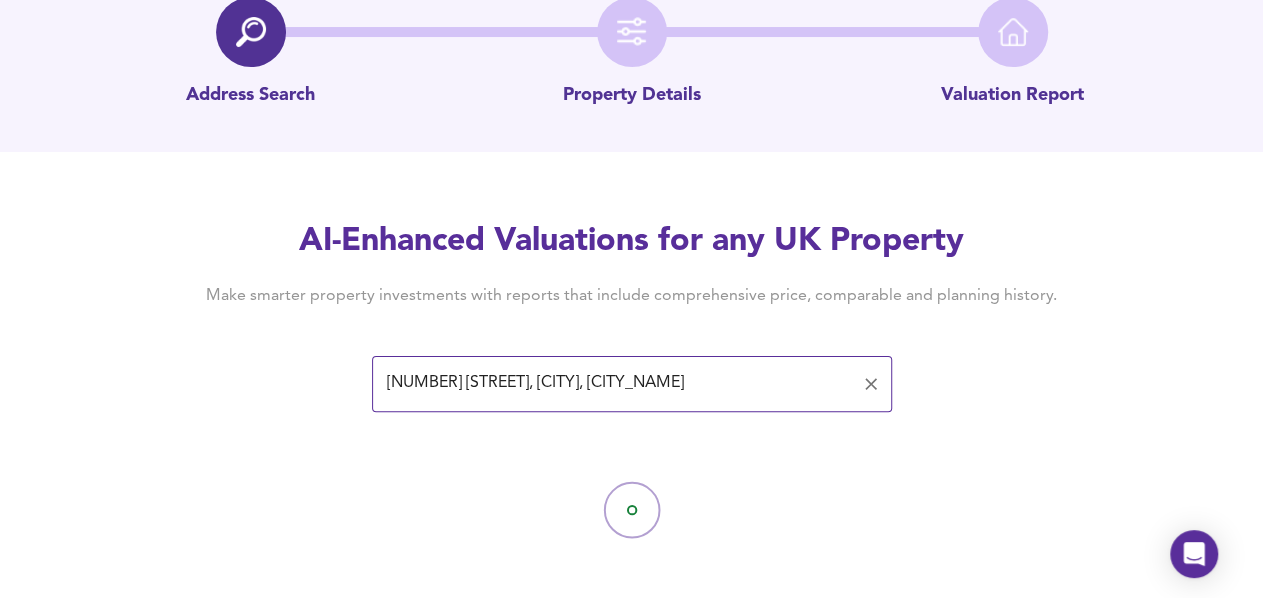 scroll, scrollTop: 112, scrollLeft: 0, axis: vertical 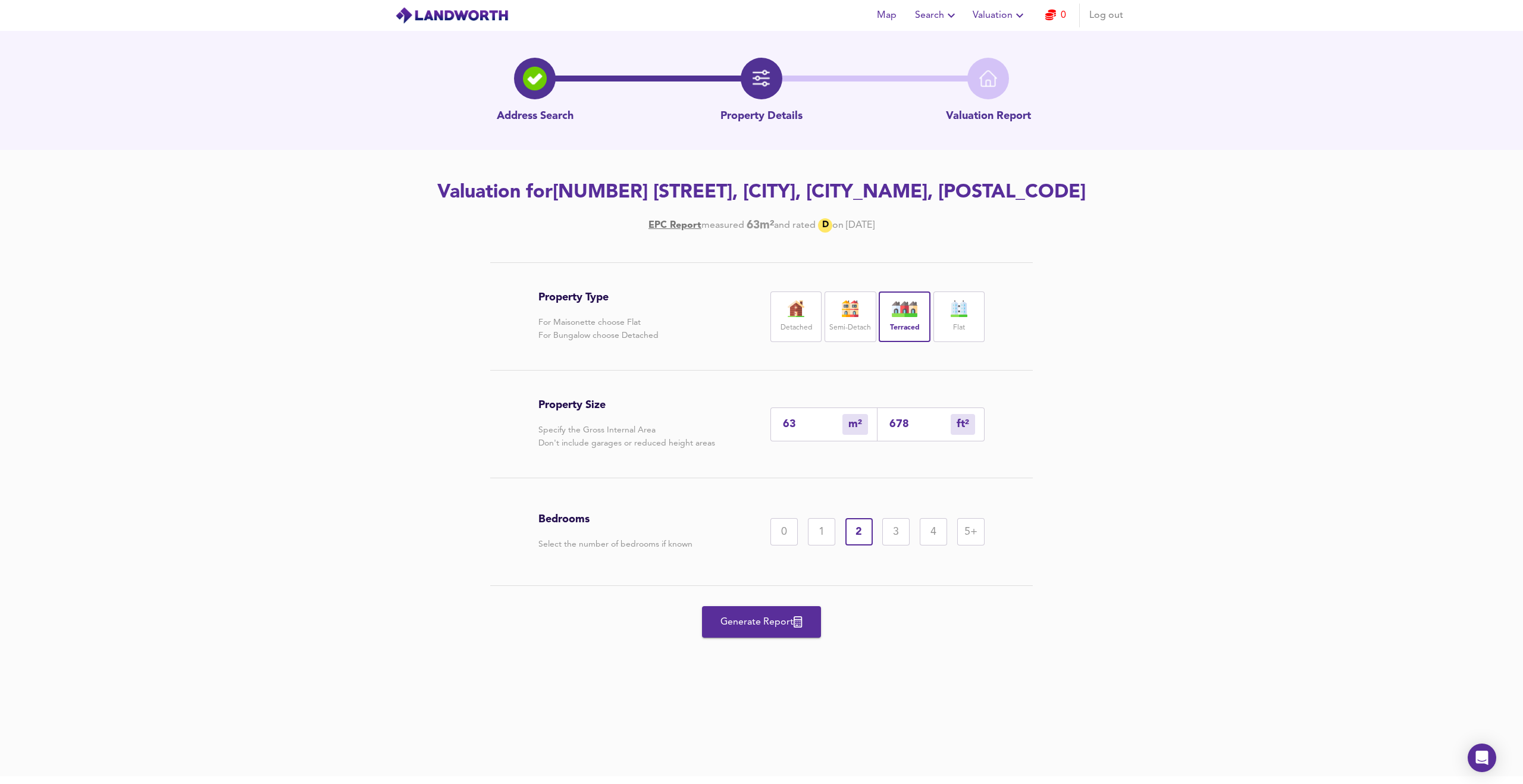 click on "Generate Report" at bounding box center (762, 622) 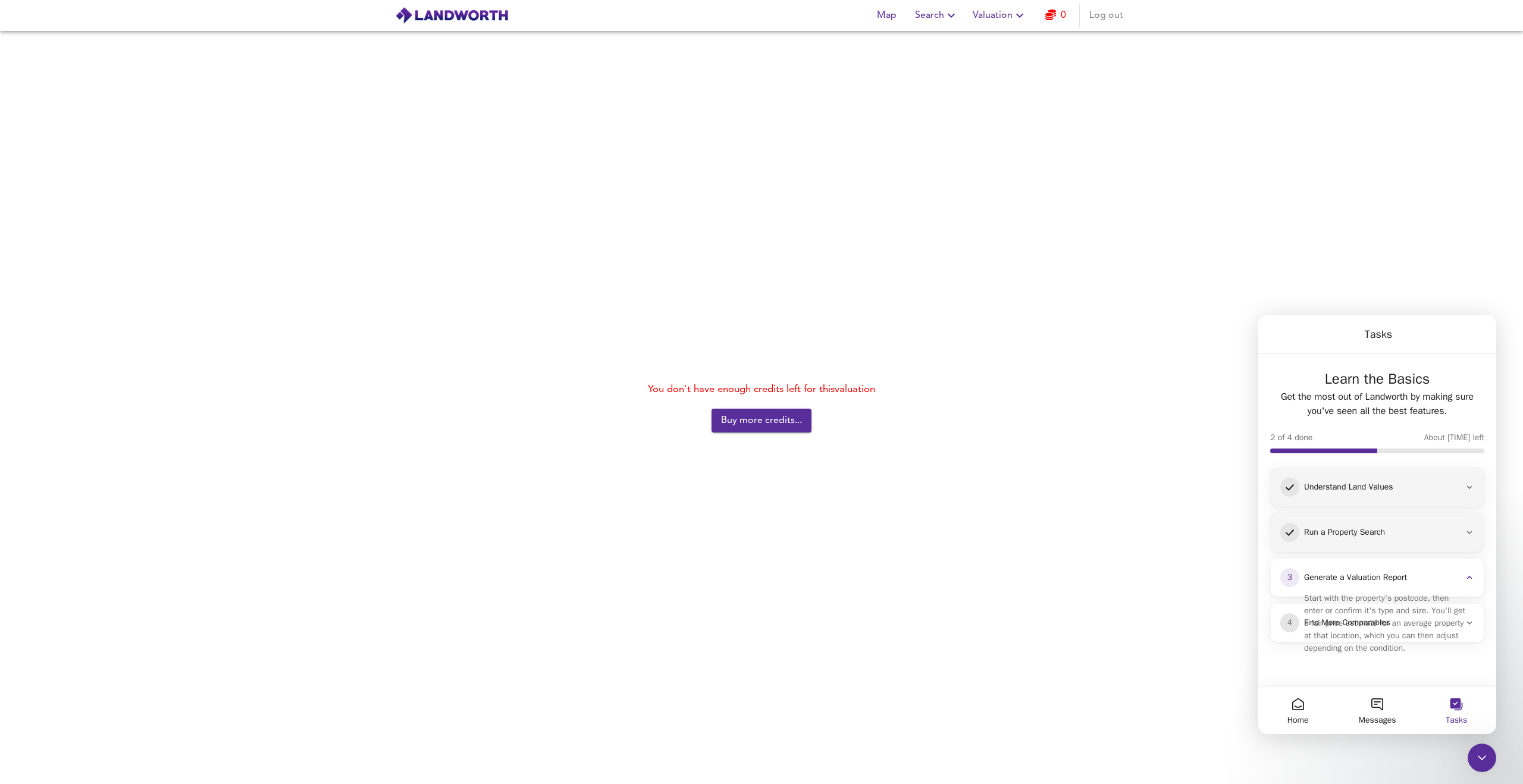scroll, scrollTop: 0, scrollLeft: 0, axis: both 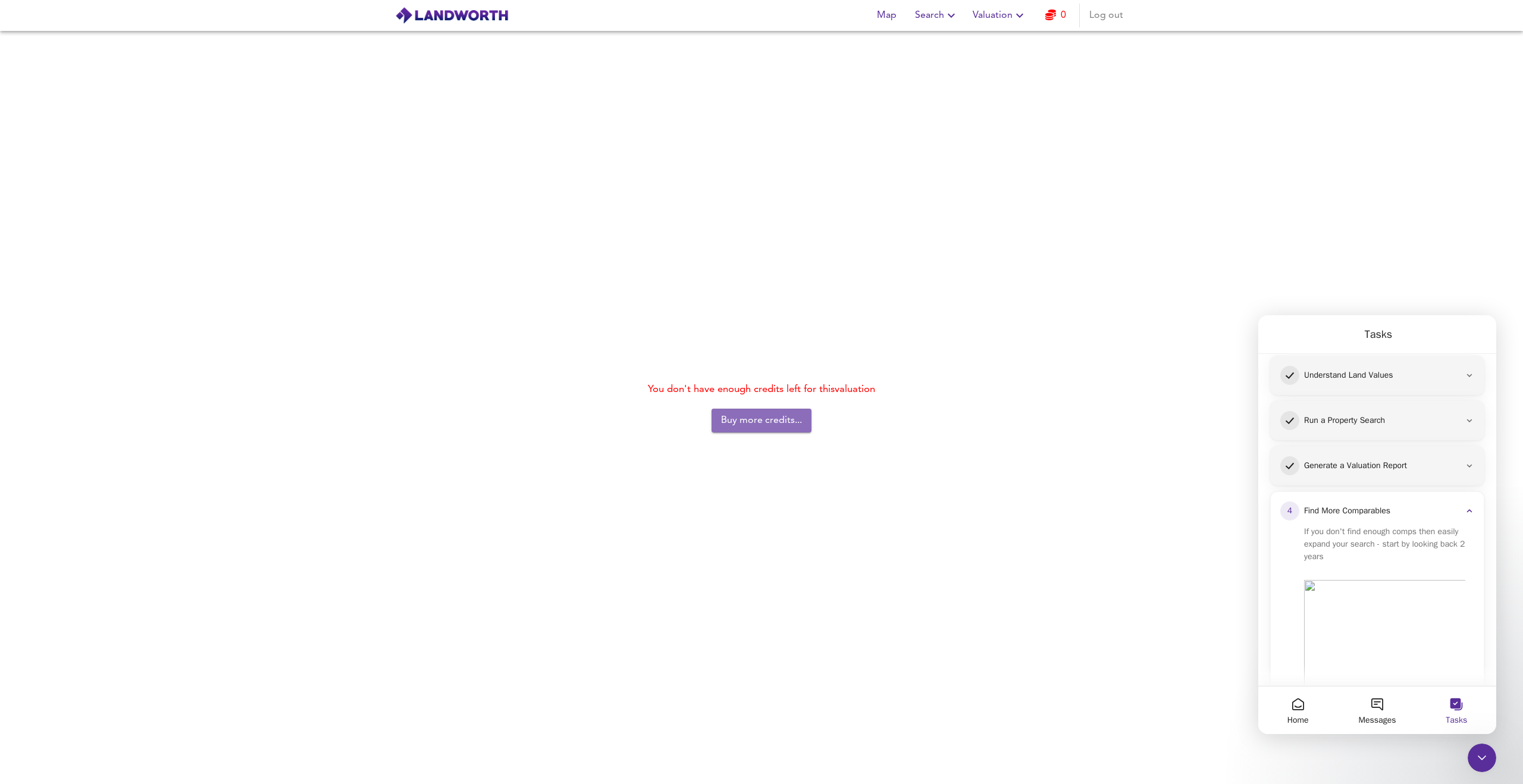 click on "Buy more credits..." at bounding box center (762, 421) 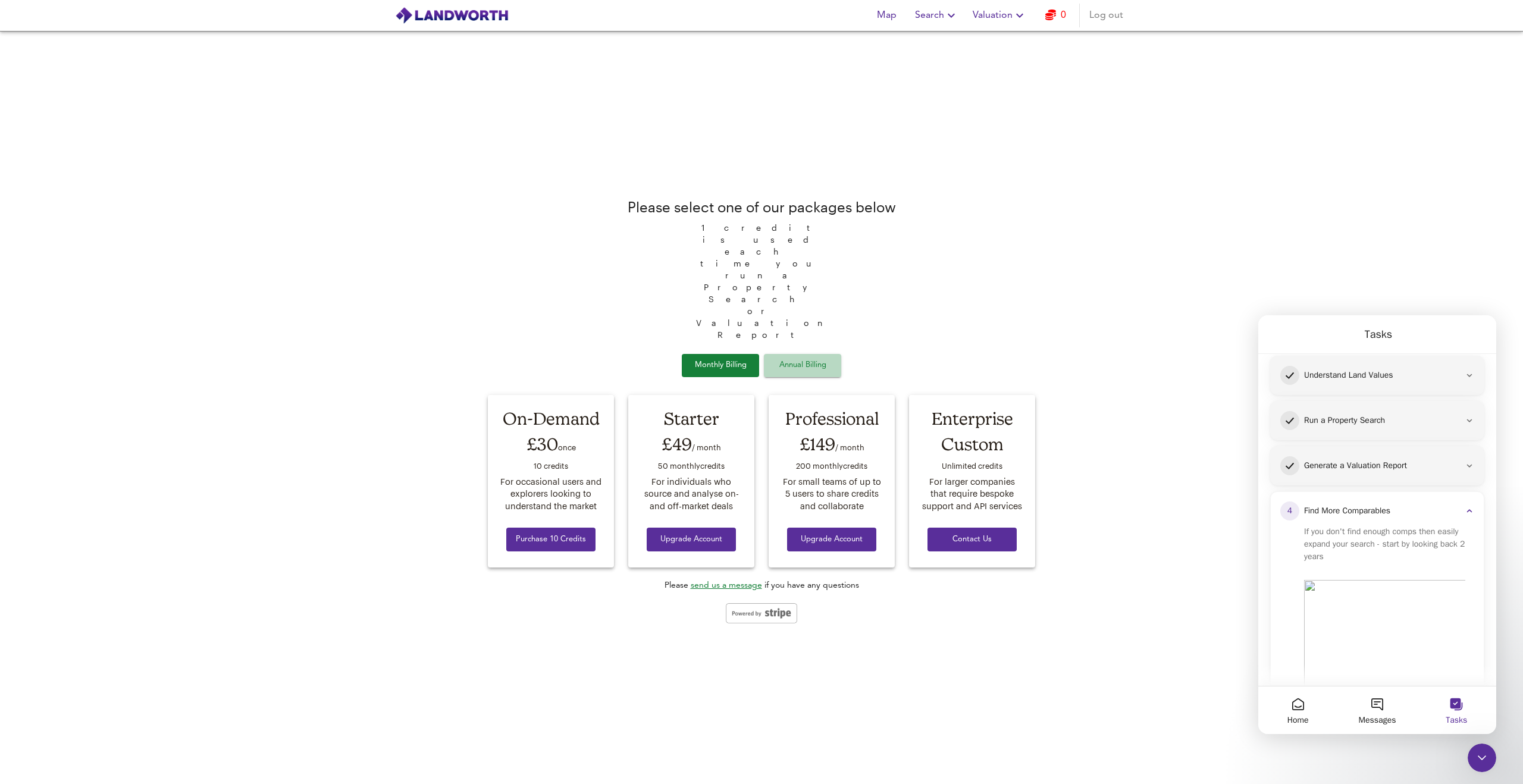click on "Annual Billing" at bounding box center (720, 365) 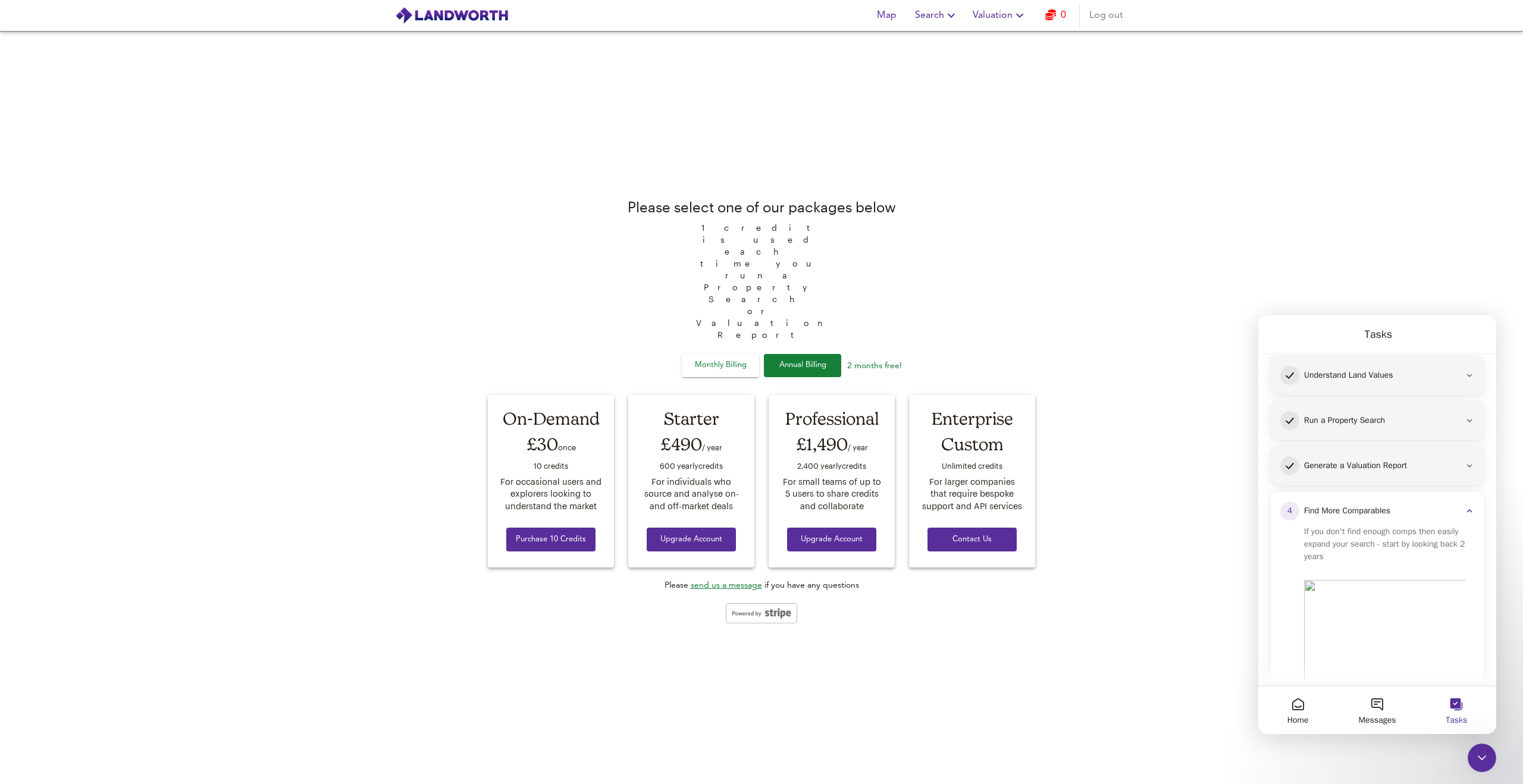 click on "2 months free!" at bounding box center (720, 365) 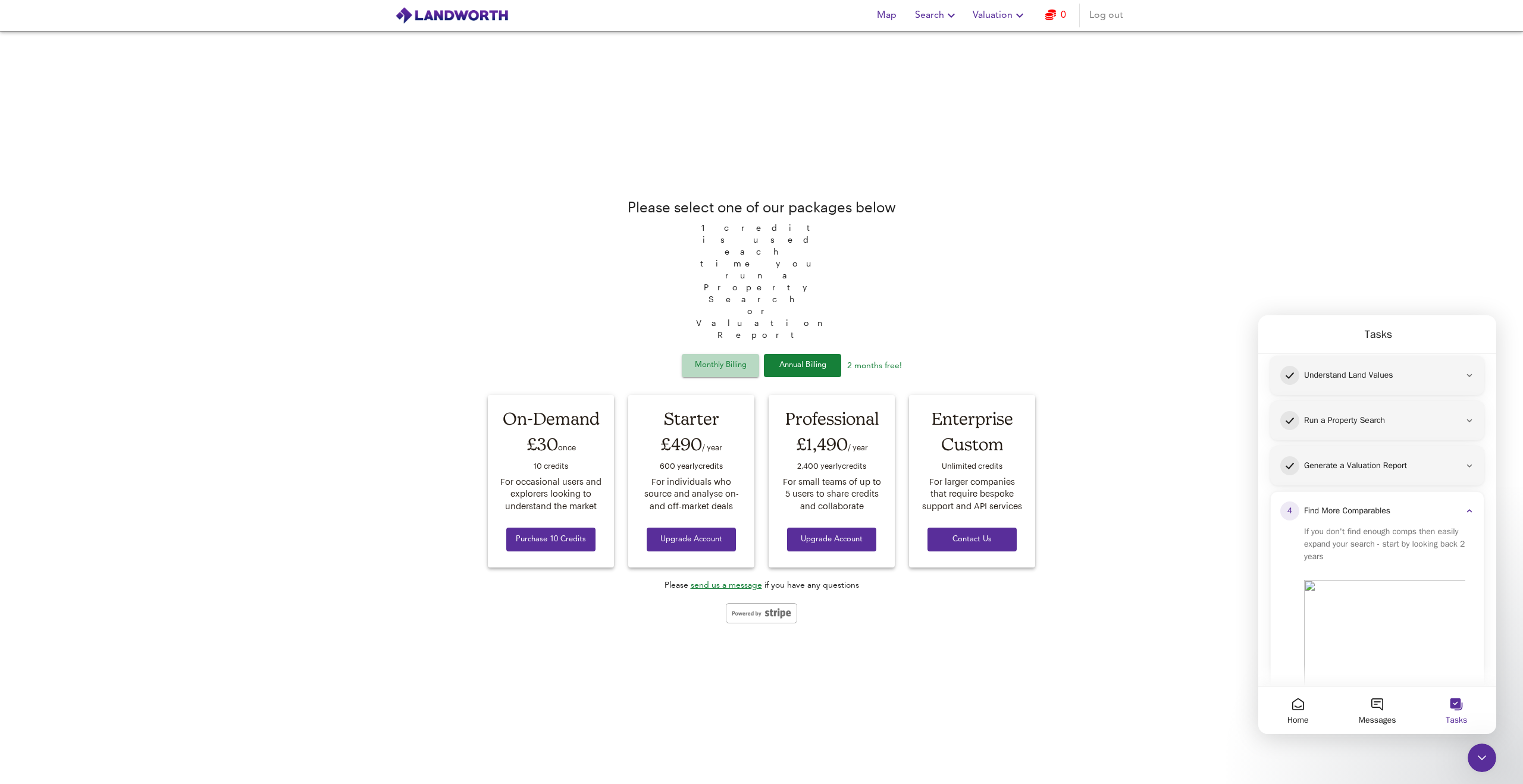 click on "Monthly Billing" at bounding box center (720, 365) 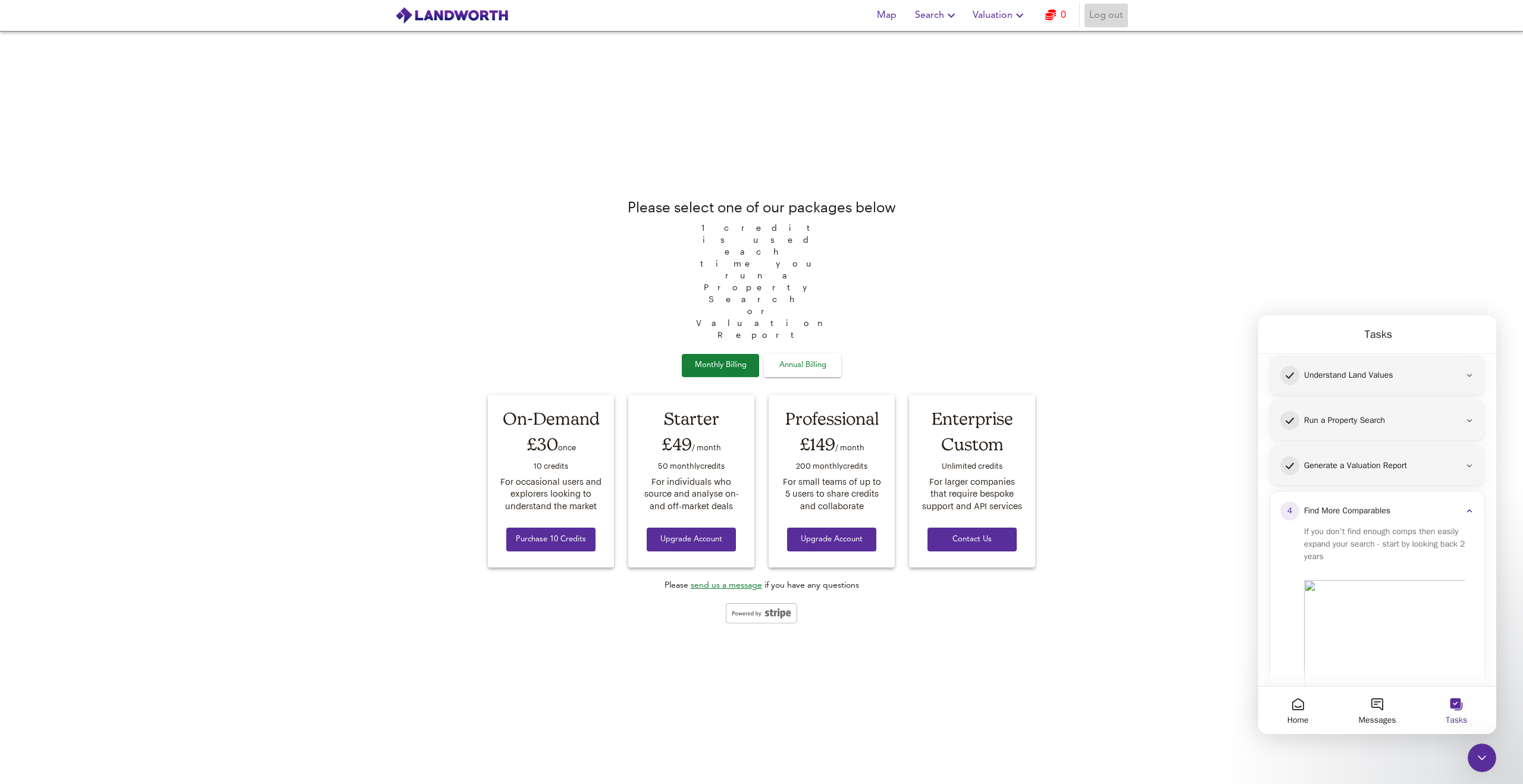 click on "Log out" at bounding box center (1106, 15) 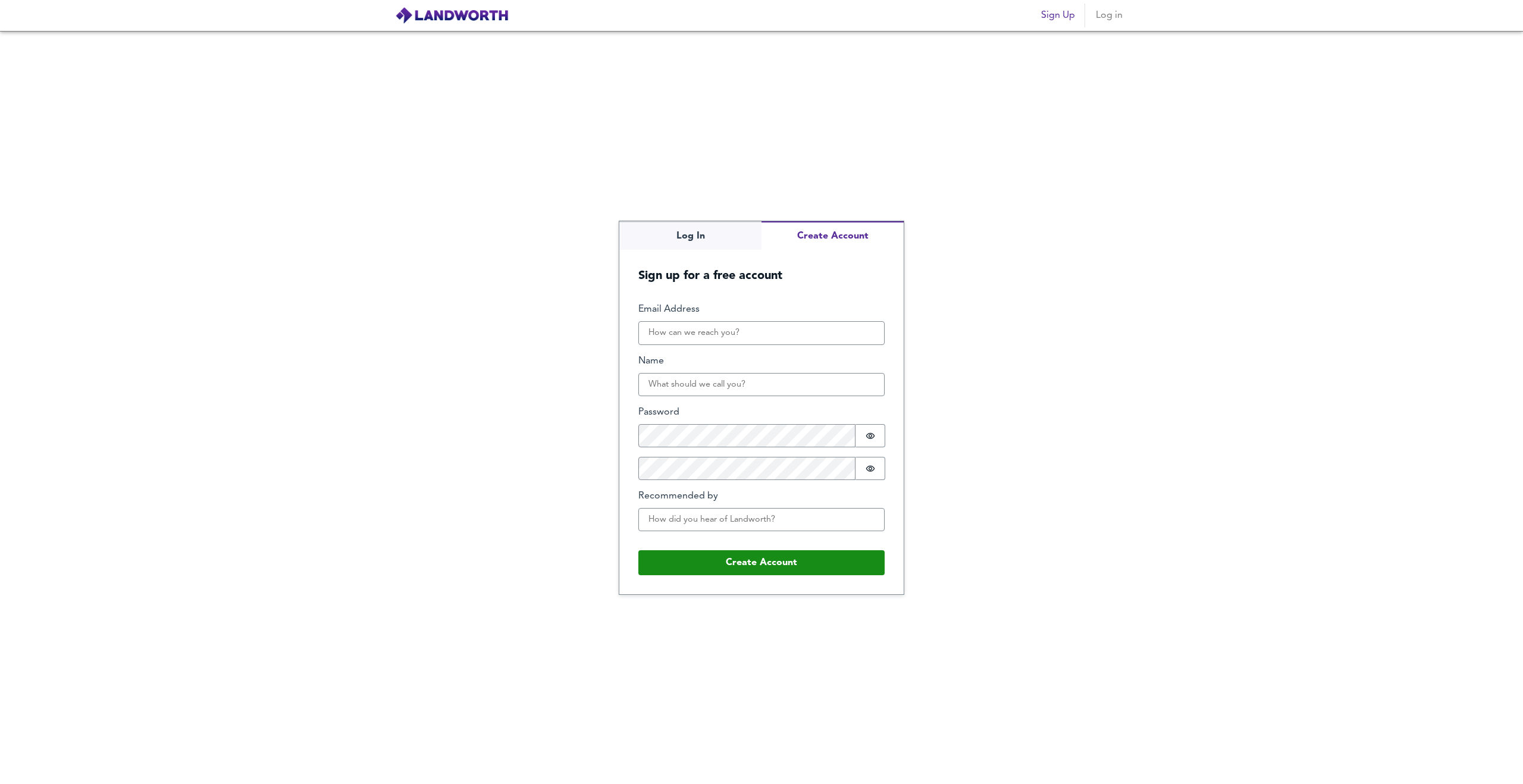 scroll, scrollTop: 0, scrollLeft: 0, axis: both 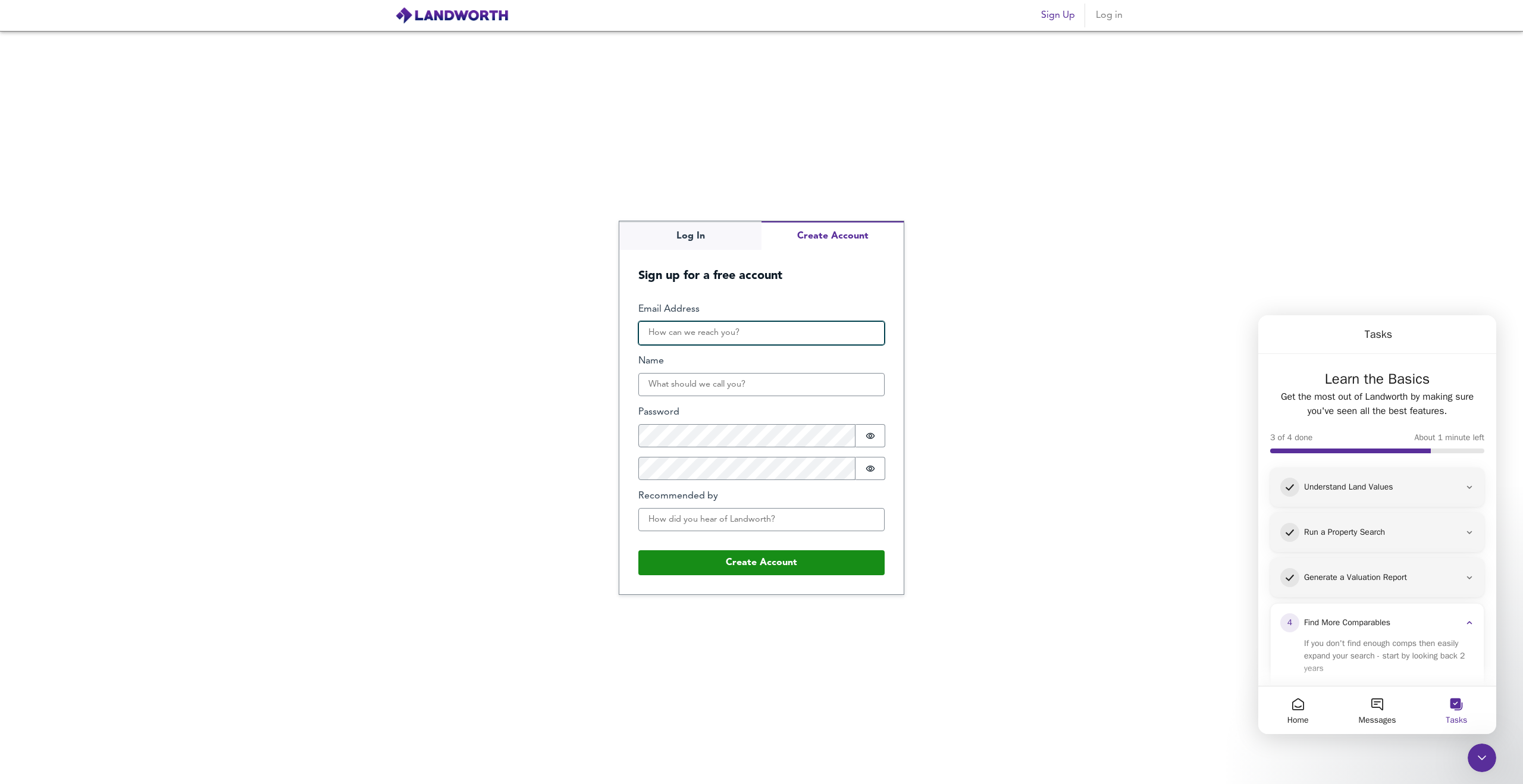 click on "Email Address" at bounding box center [762, 333] 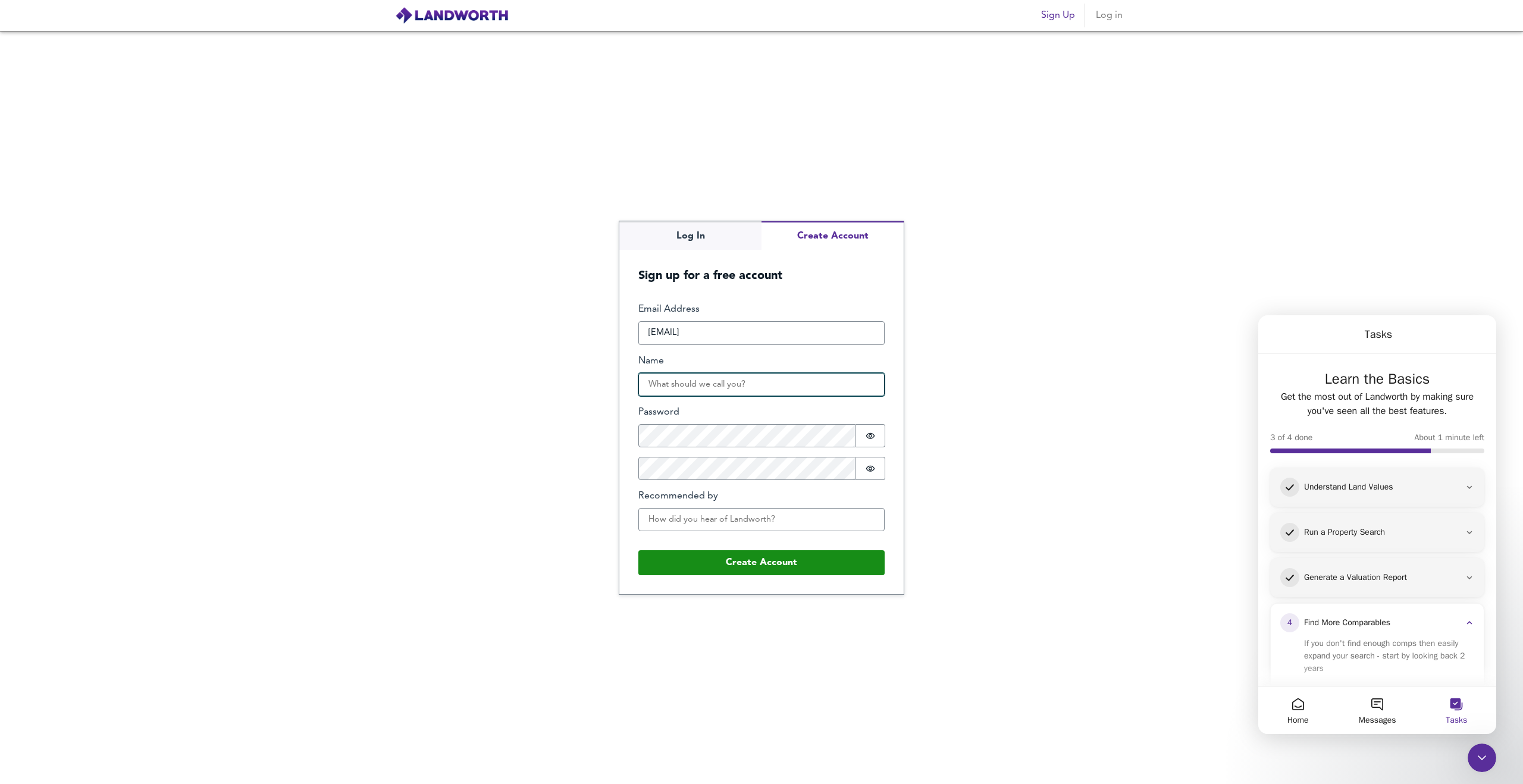 type on "Mr TE Saunders" 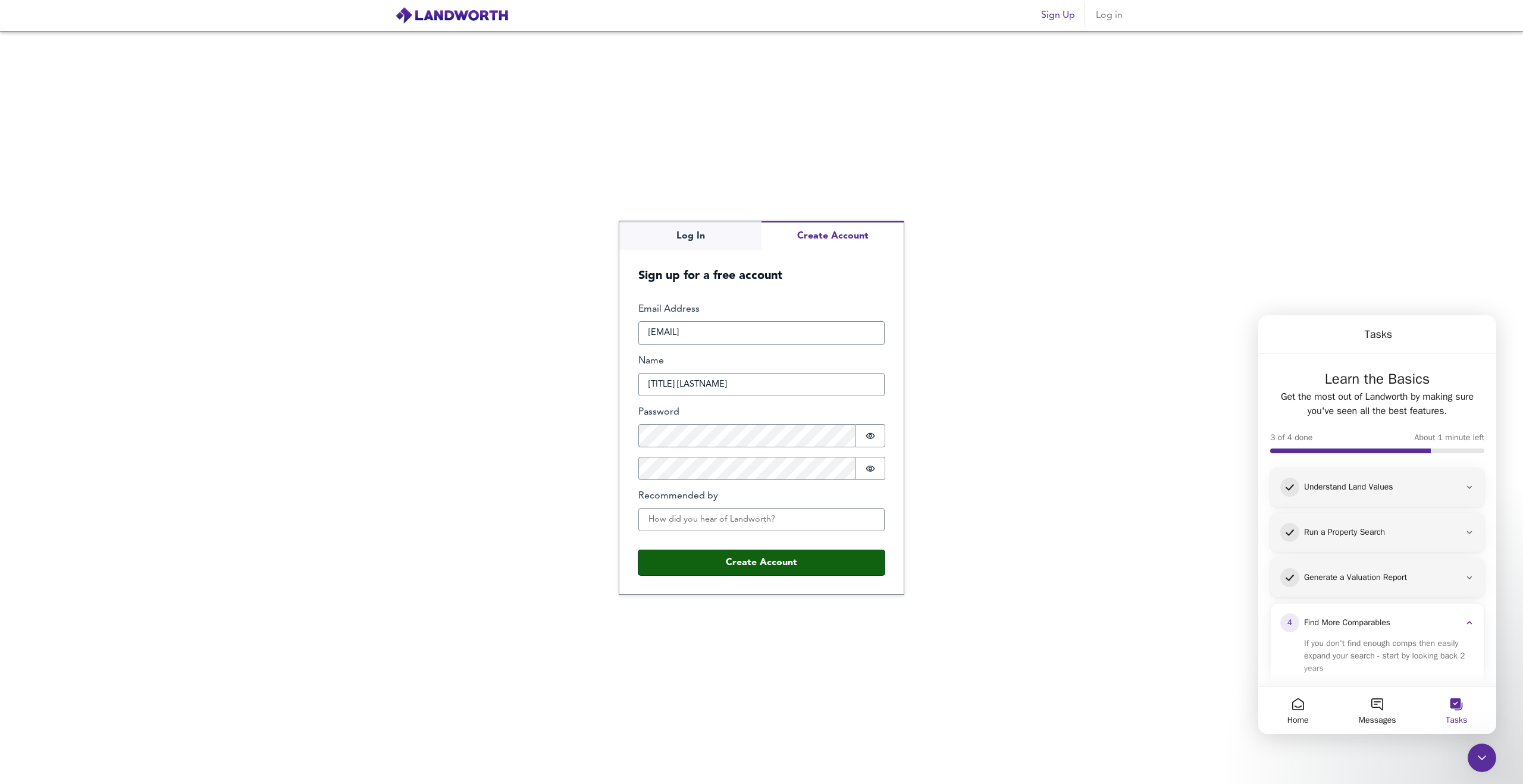 click on "Create Account" at bounding box center (762, 563) 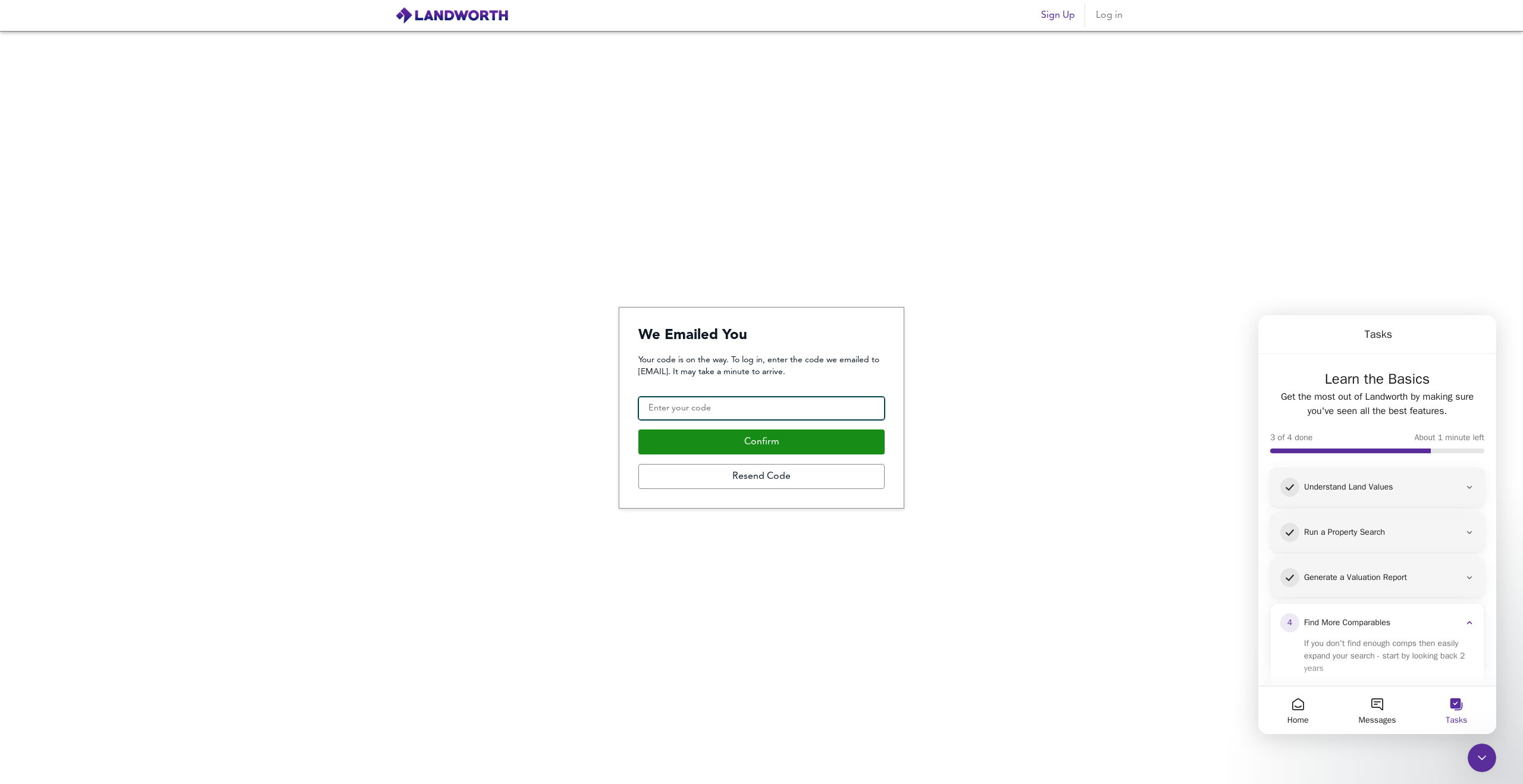click on "Confirmation Code" at bounding box center [762, 409] 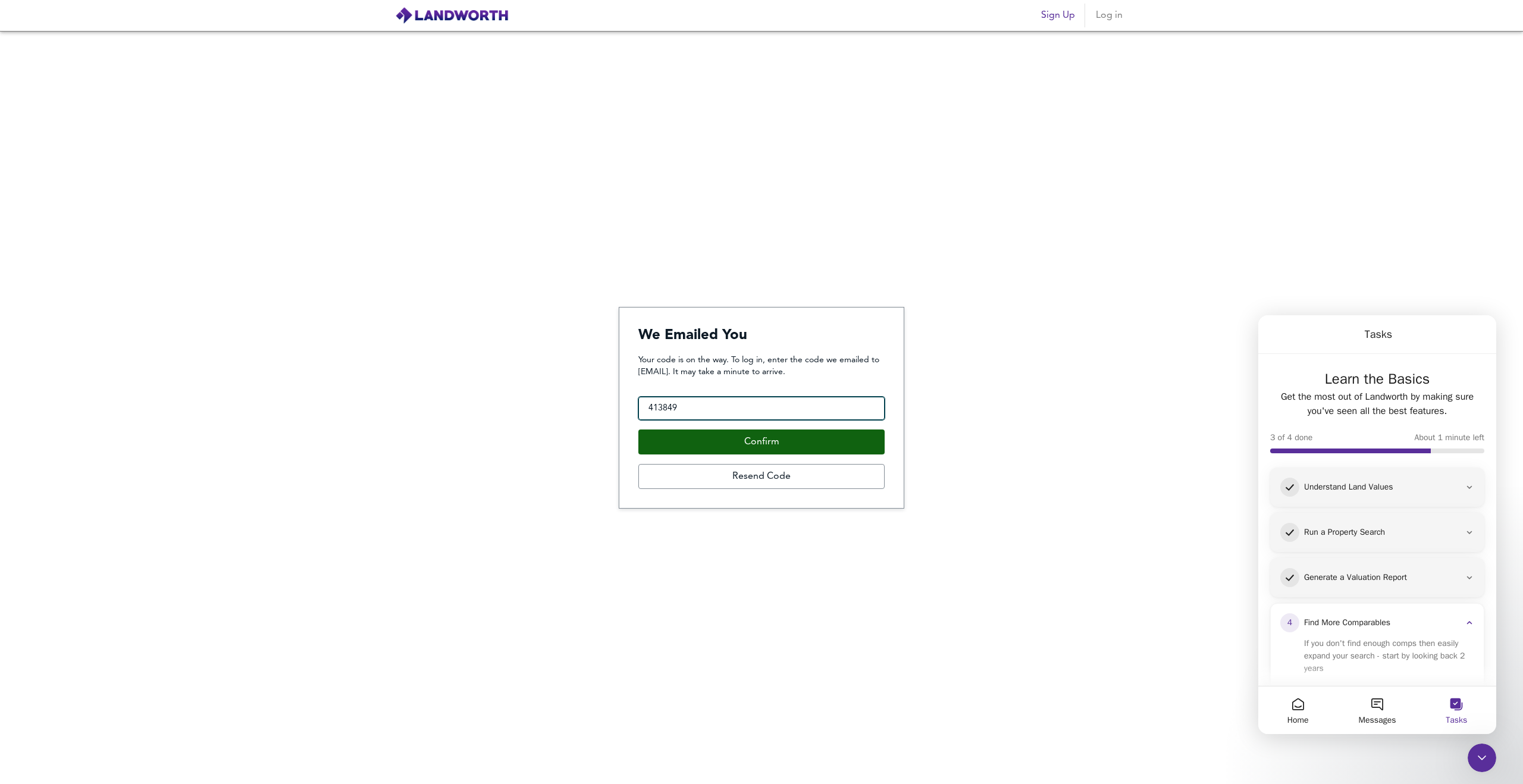 type on "413849" 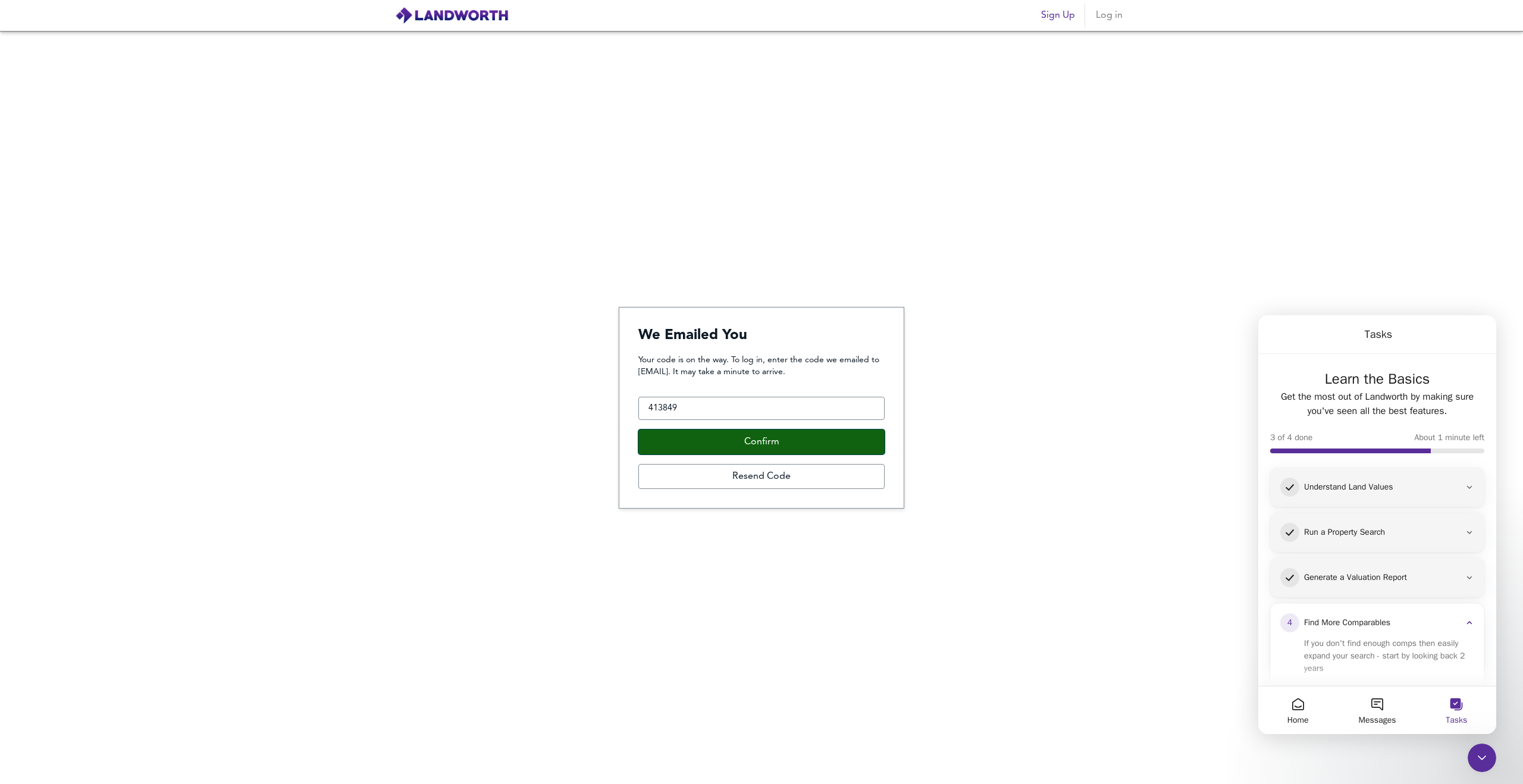 click on "Confirm" at bounding box center [762, 442] 